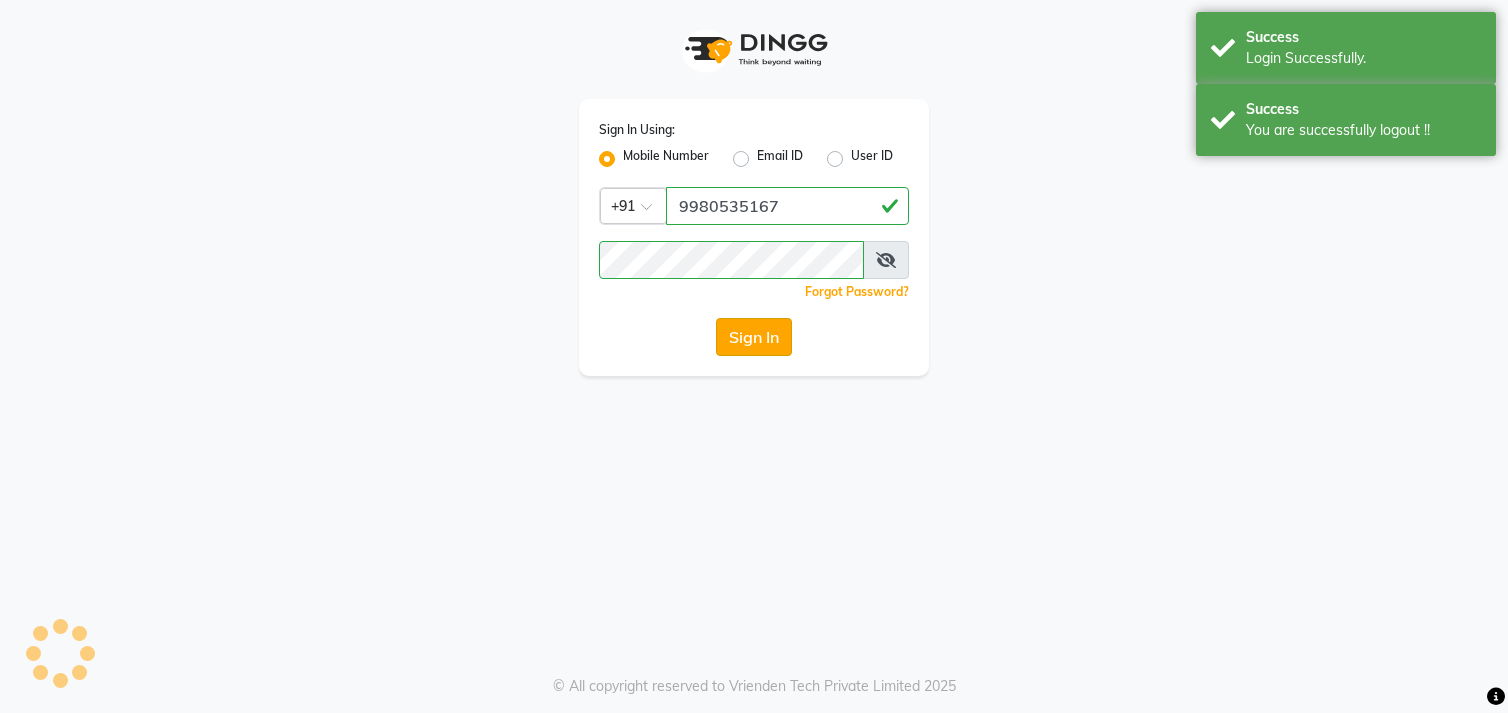 scroll, scrollTop: 0, scrollLeft: 0, axis: both 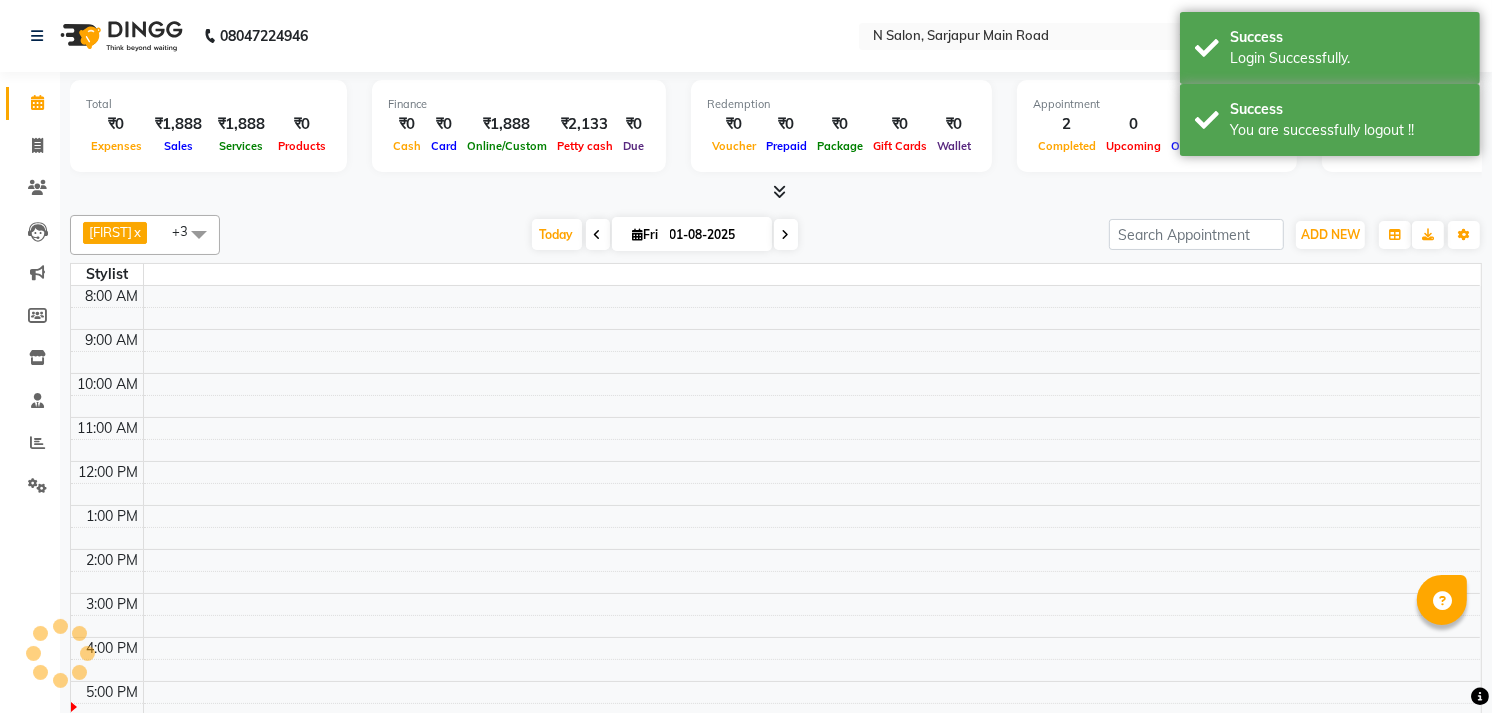 select on "en" 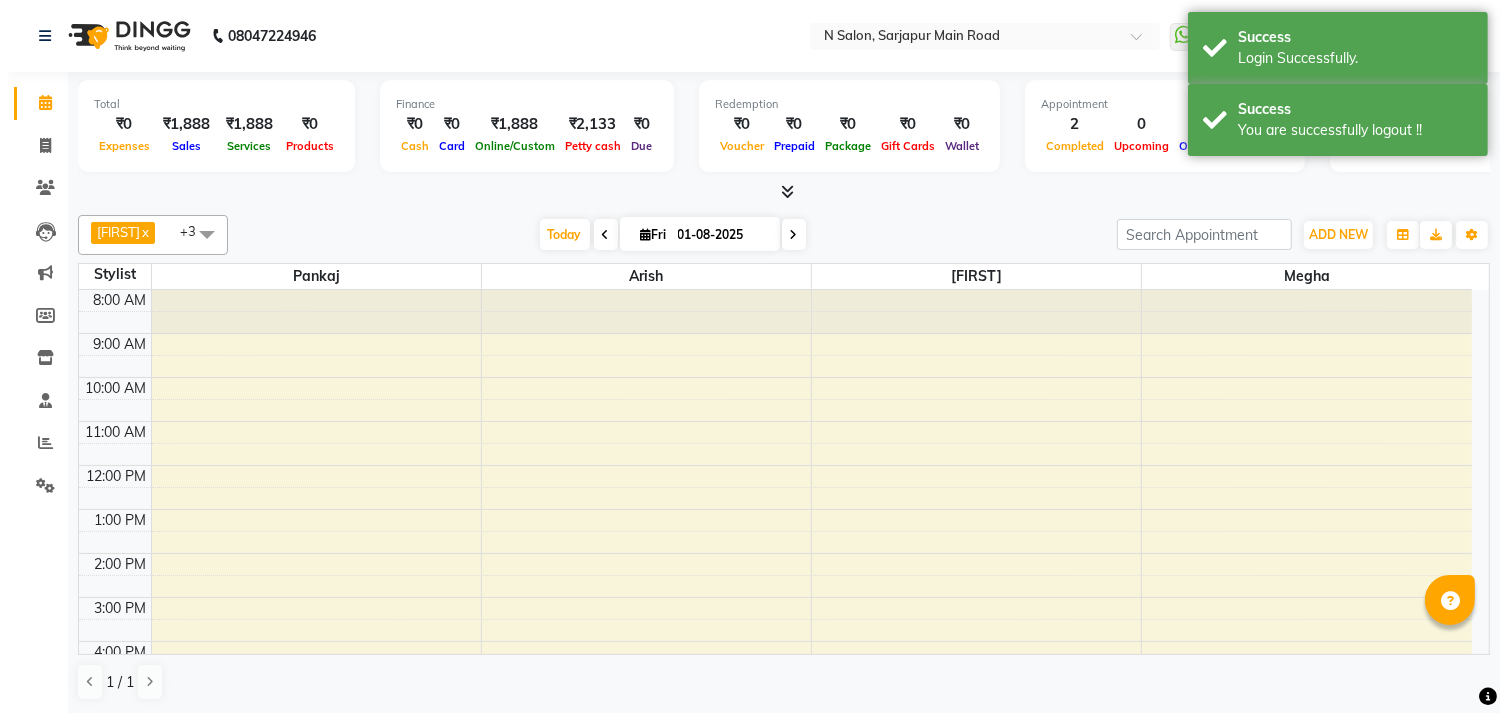 scroll, scrollTop: 172, scrollLeft: 0, axis: vertical 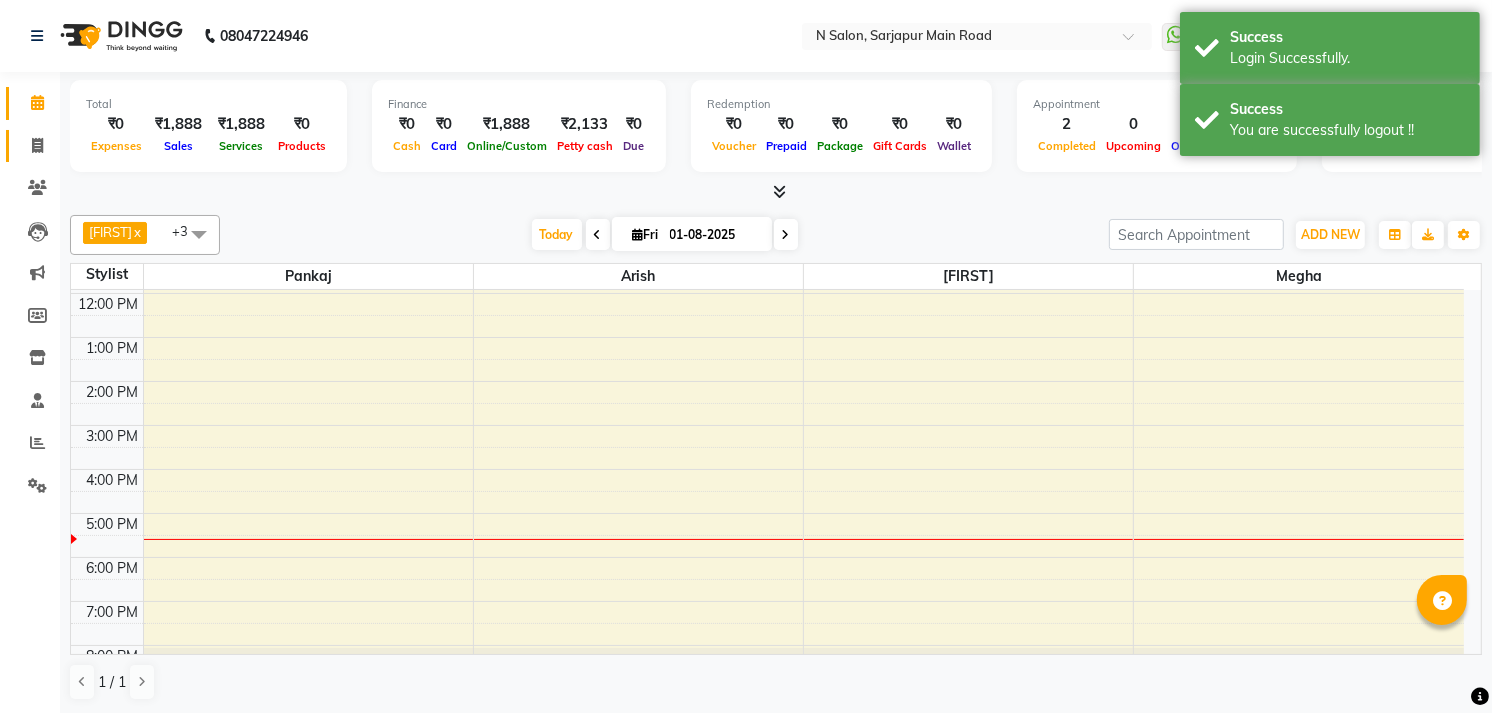 click 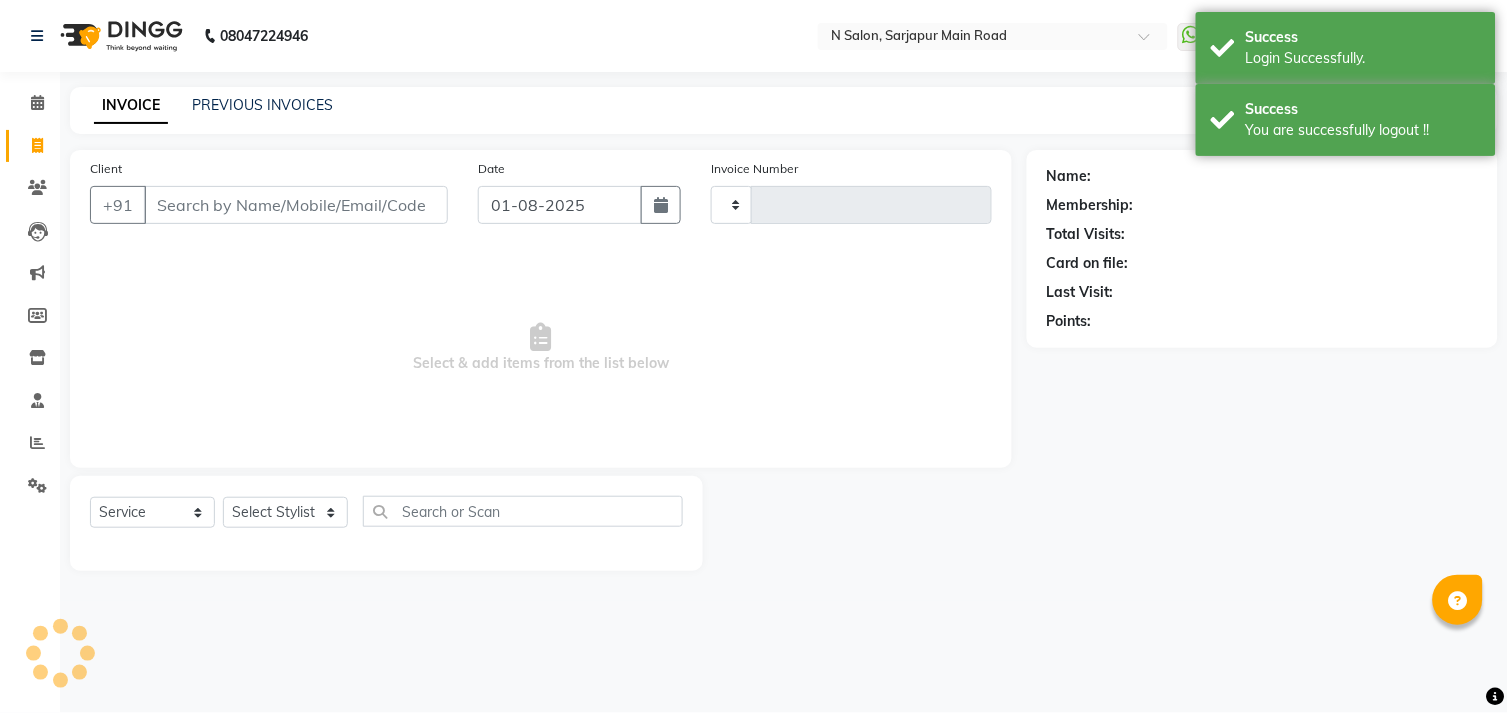 type on "0754" 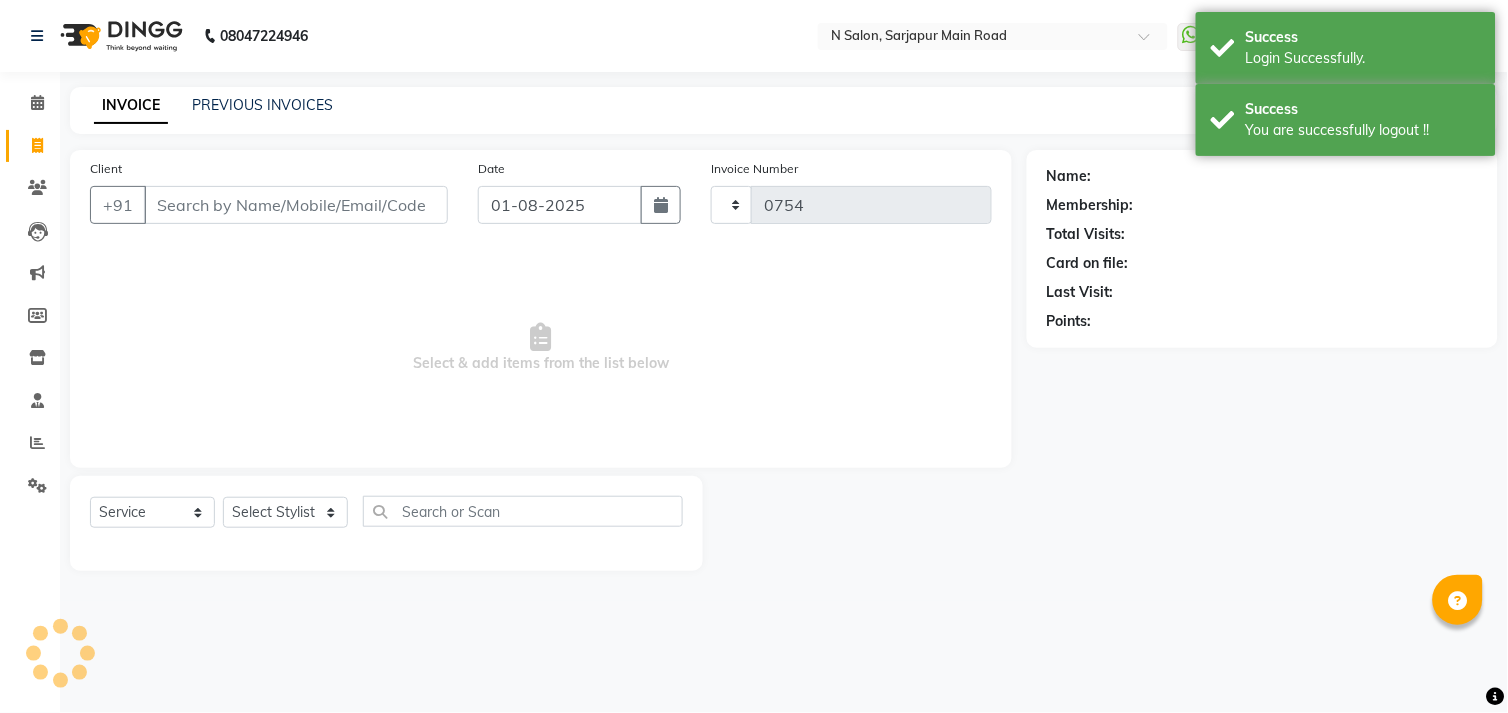 select on "7871" 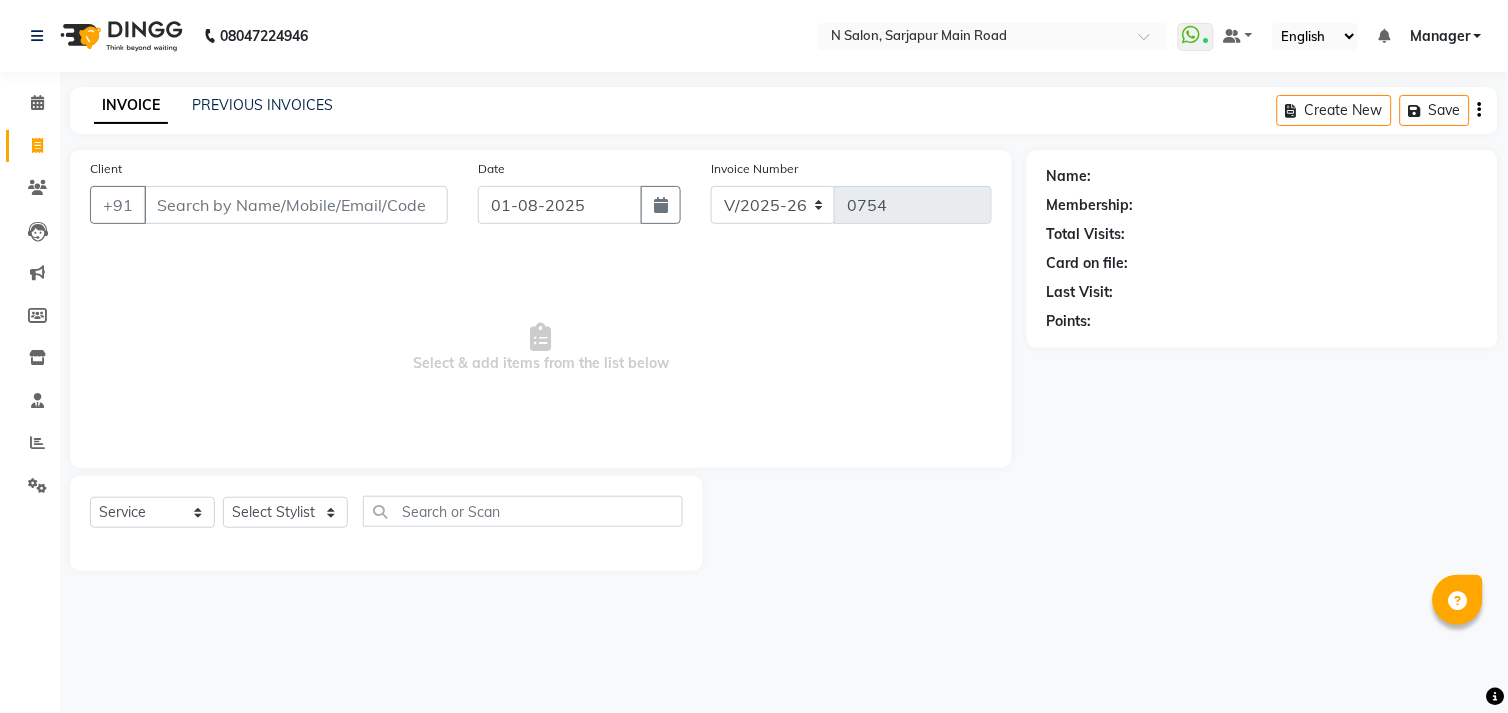drag, startPoint x: 275, startPoint y: 94, endPoint x: 576, endPoint y: 693, distance: 670.3745 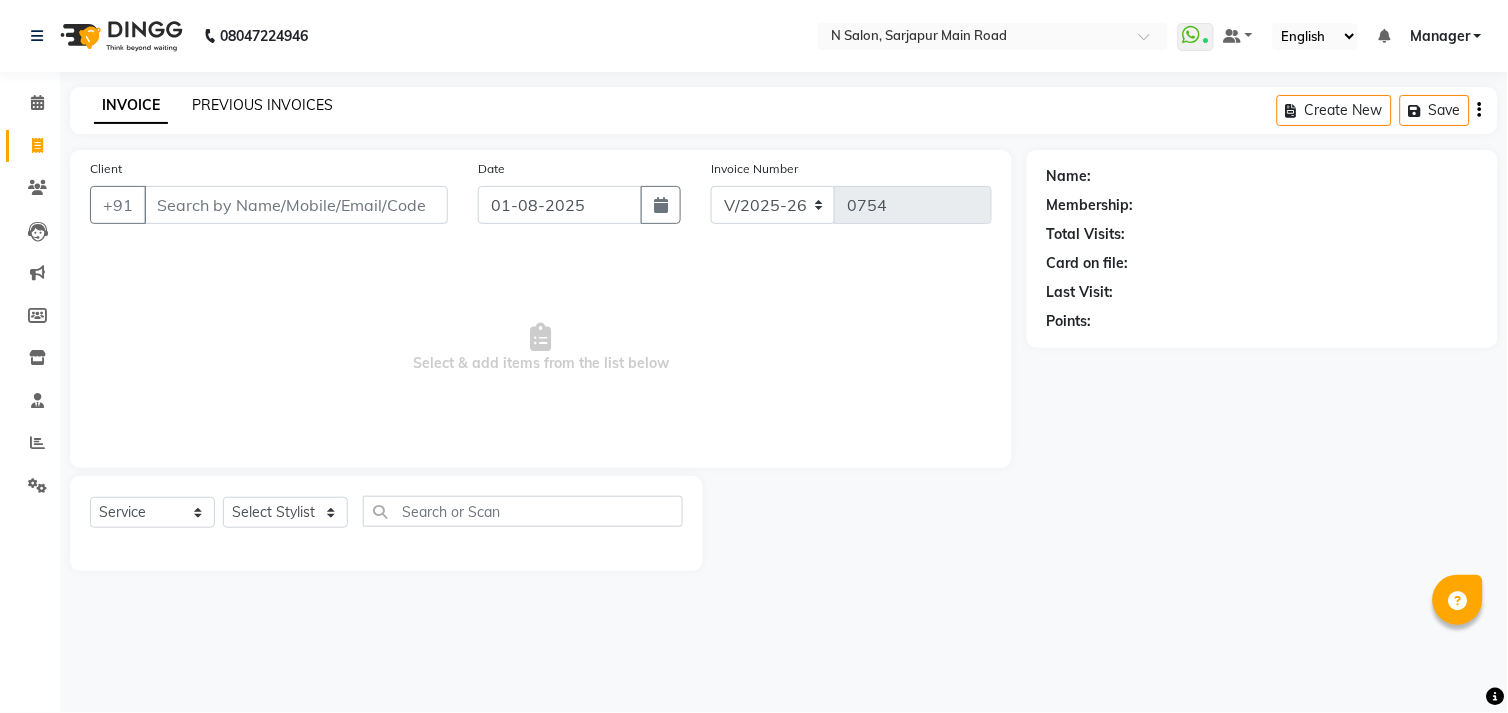 click on "PREVIOUS INVOICES" 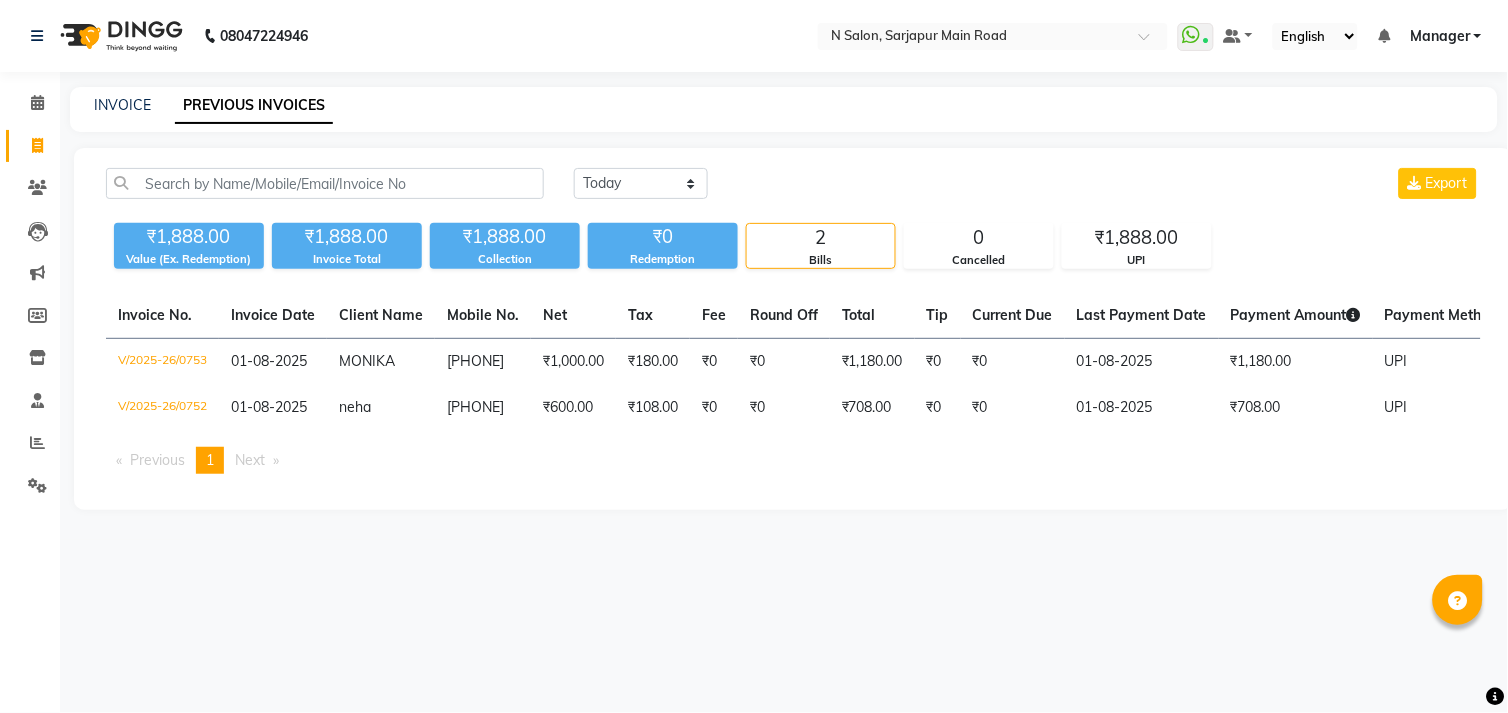 drag, startPoint x: 1108, startPoint y: 635, endPoint x: 1086, endPoint y: 605, distance: 37.202152 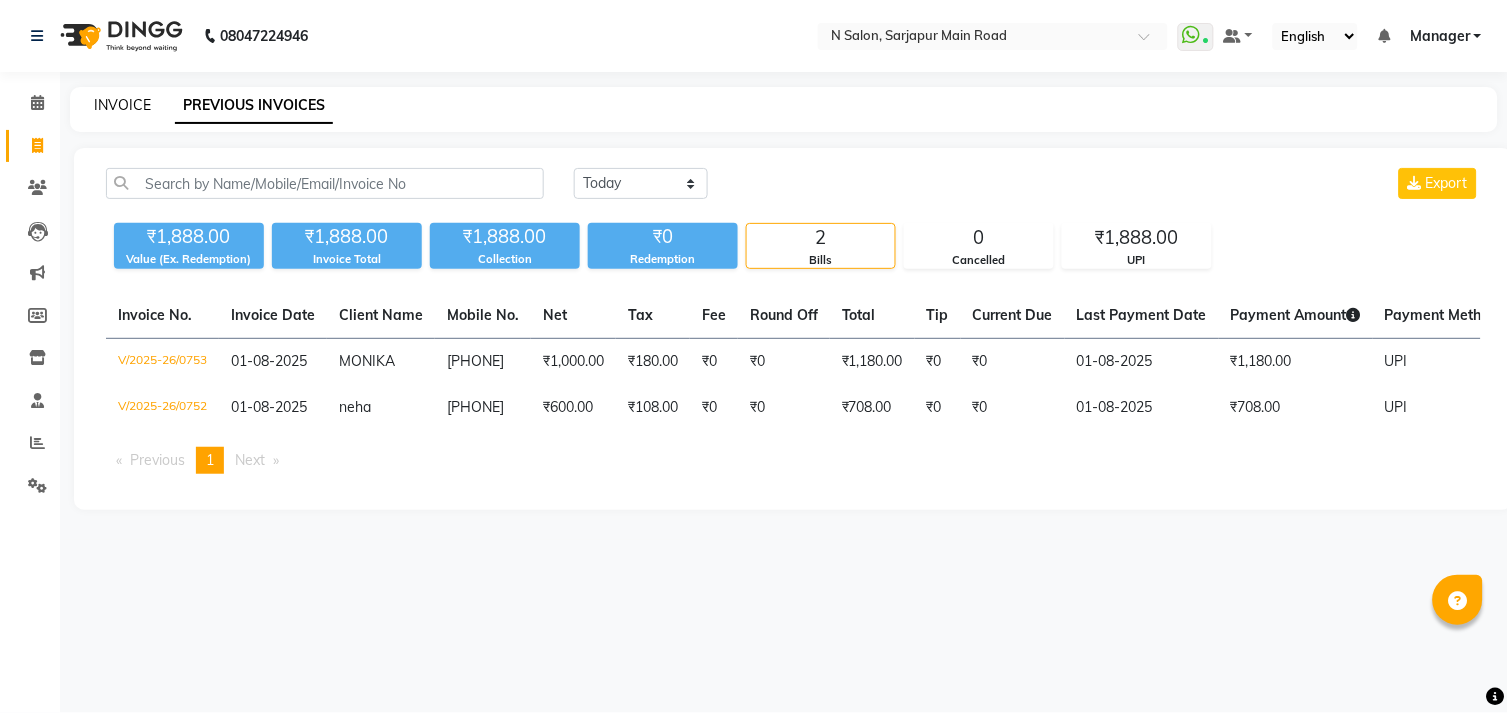 drag, startPoint x: 92, startPoint y: 78, endPoint x: 102, endPoint y: 97, distance: 21.470911 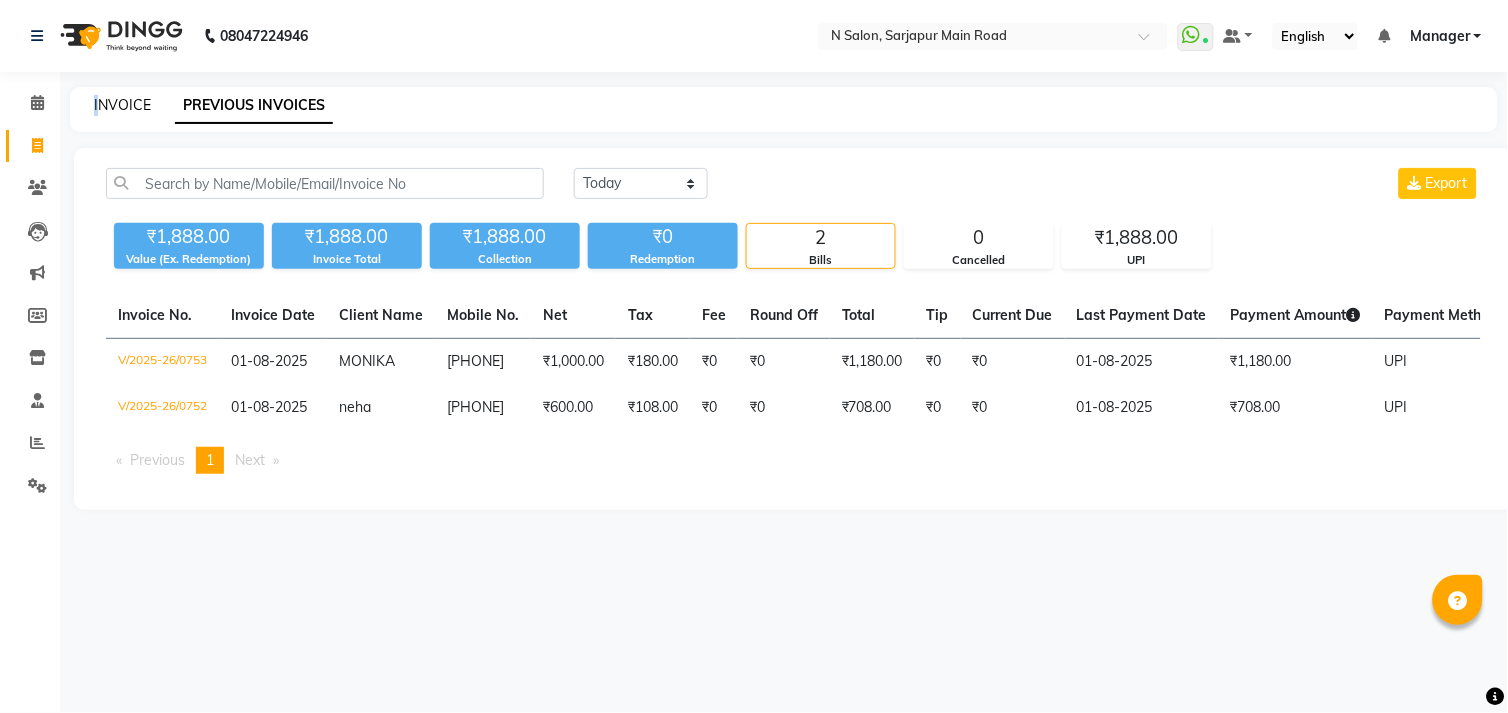 copy on "I" 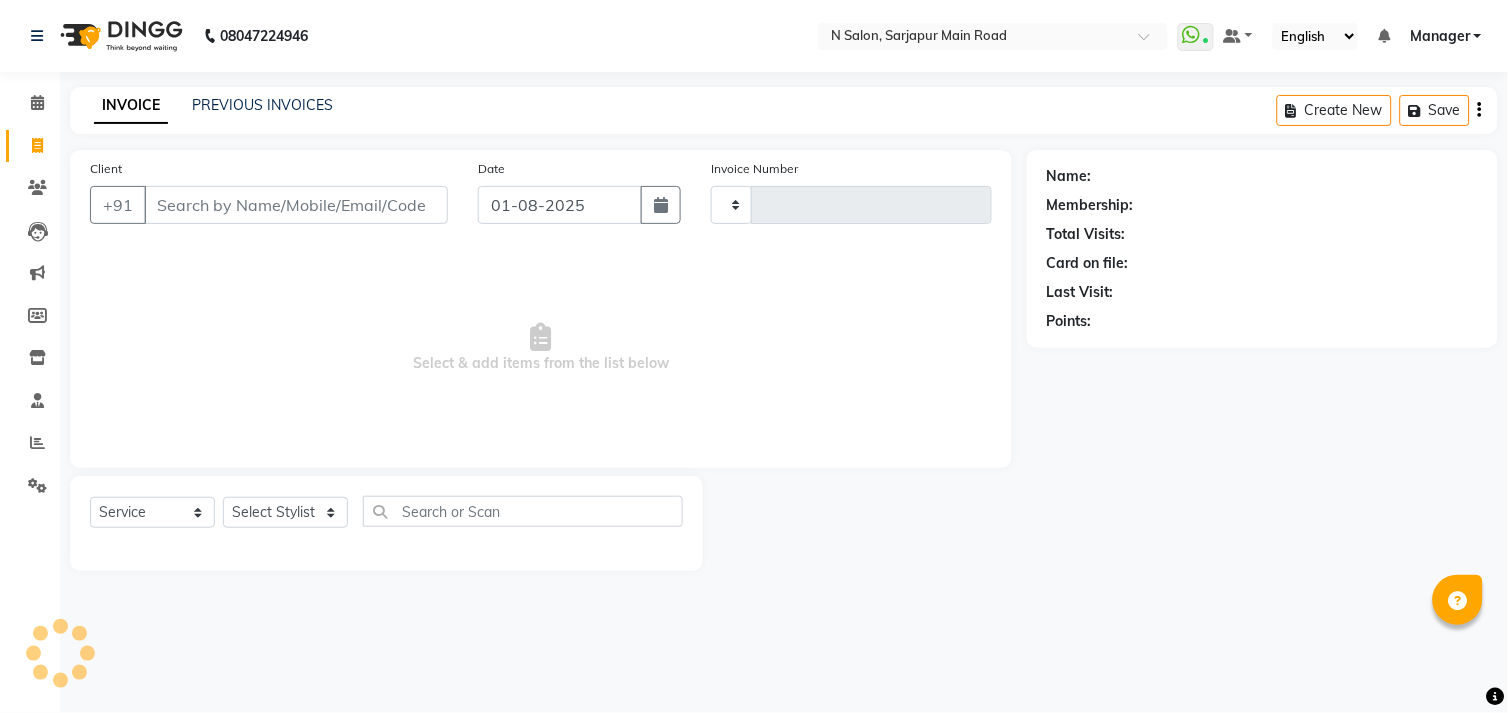 type on "0754" 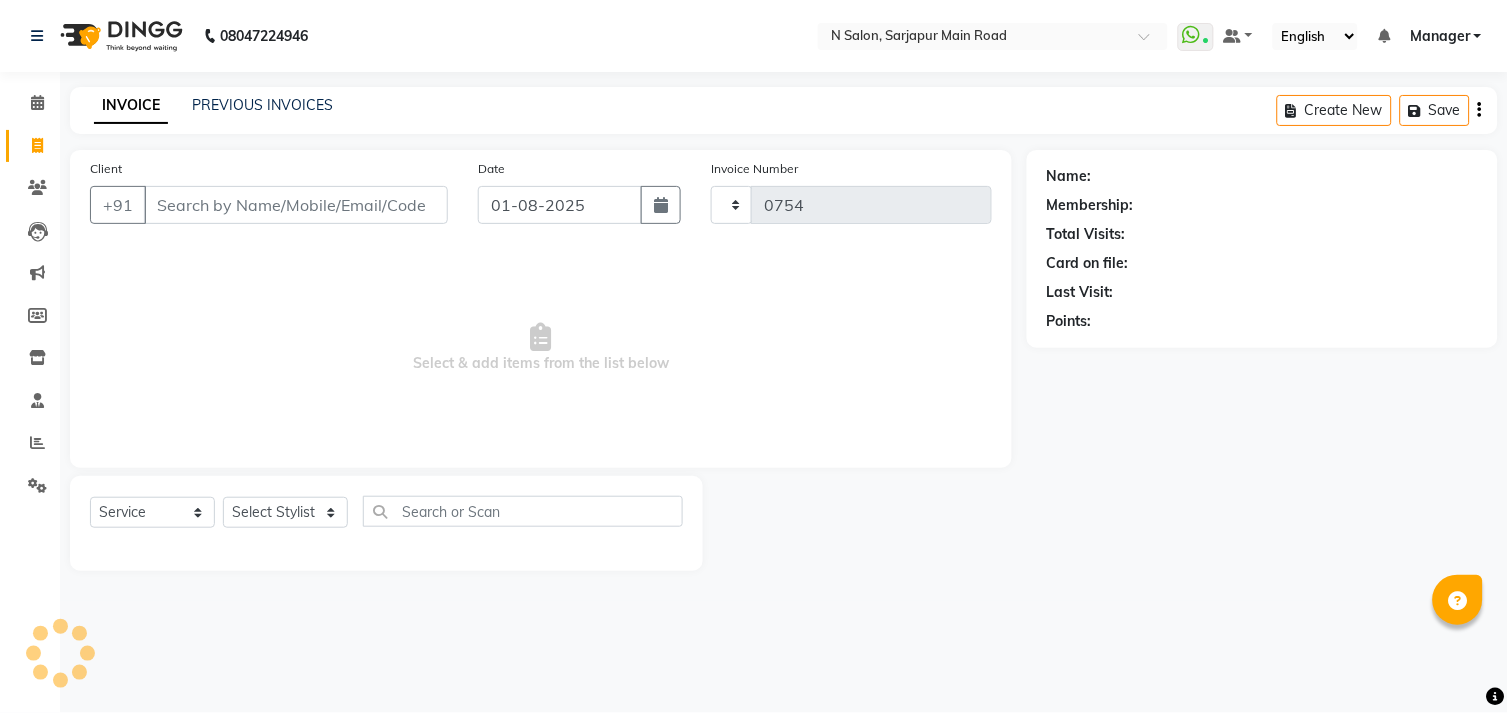 select on "7871" 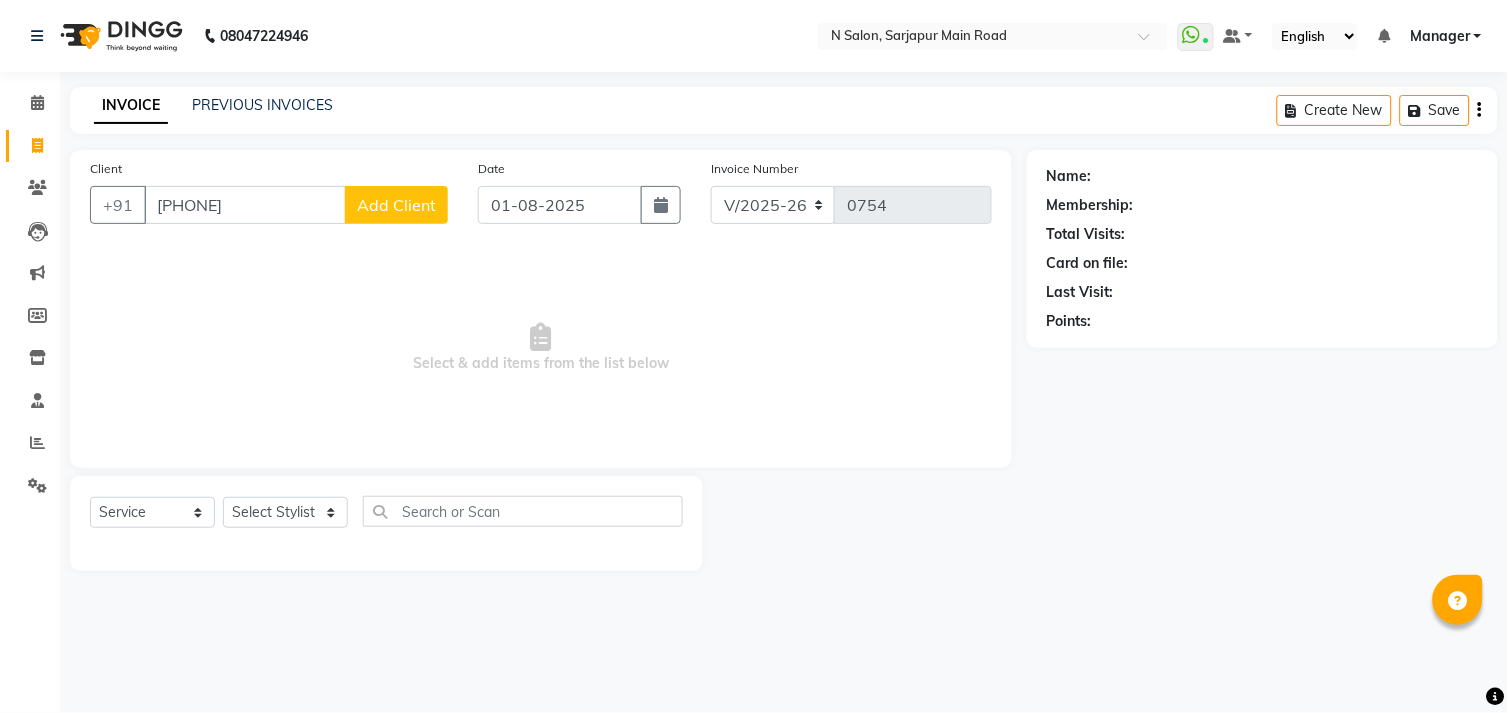 type on "[PHONE]" 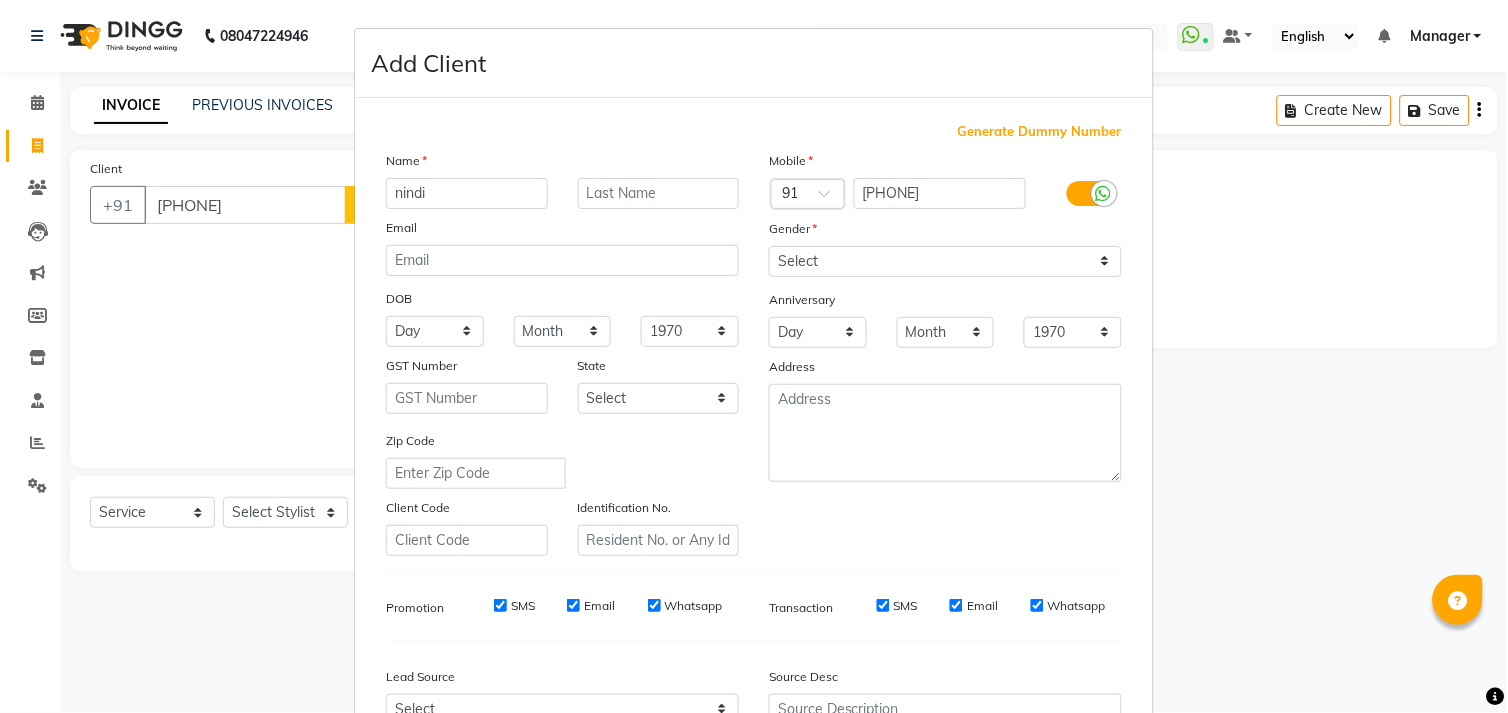click on "Name" at bounding box center (562, 164) 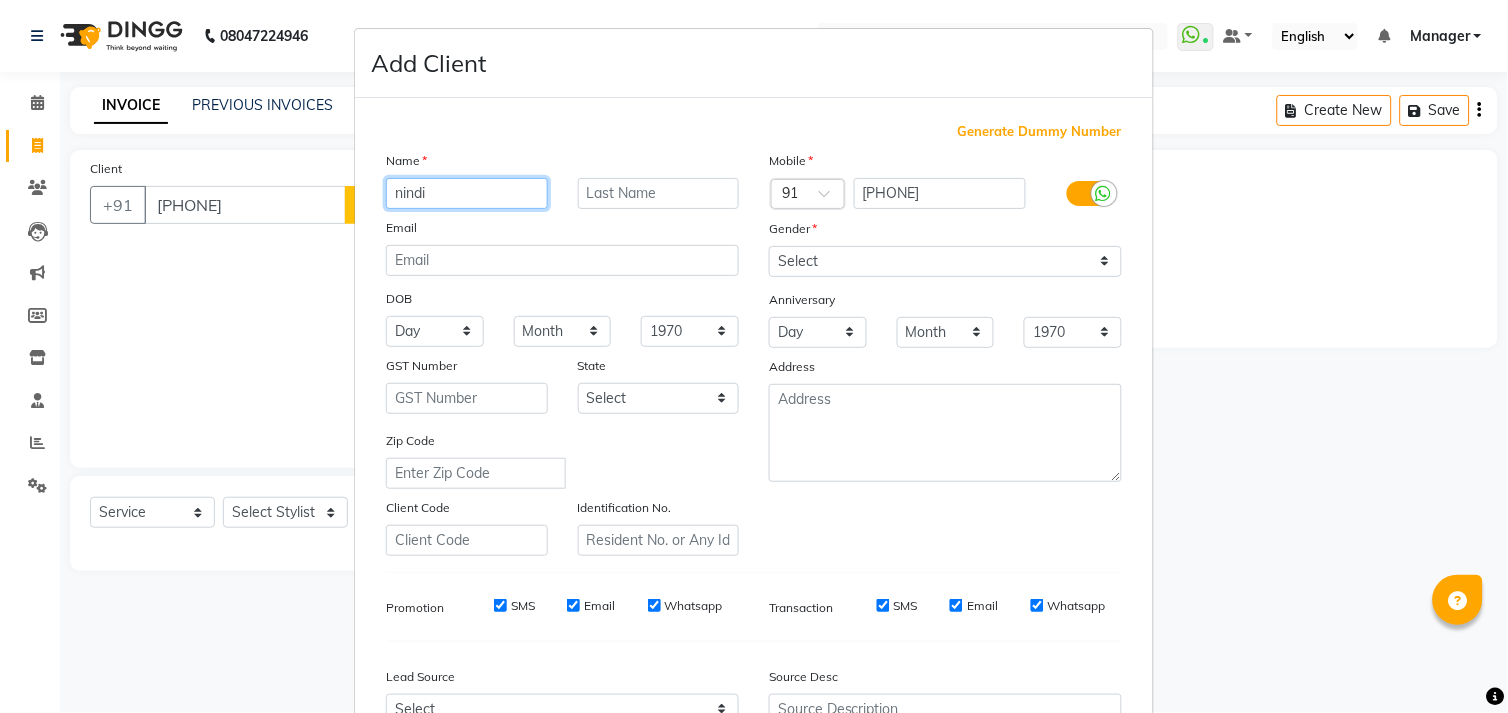 click on "nindi" at bounding box center (467, 193) 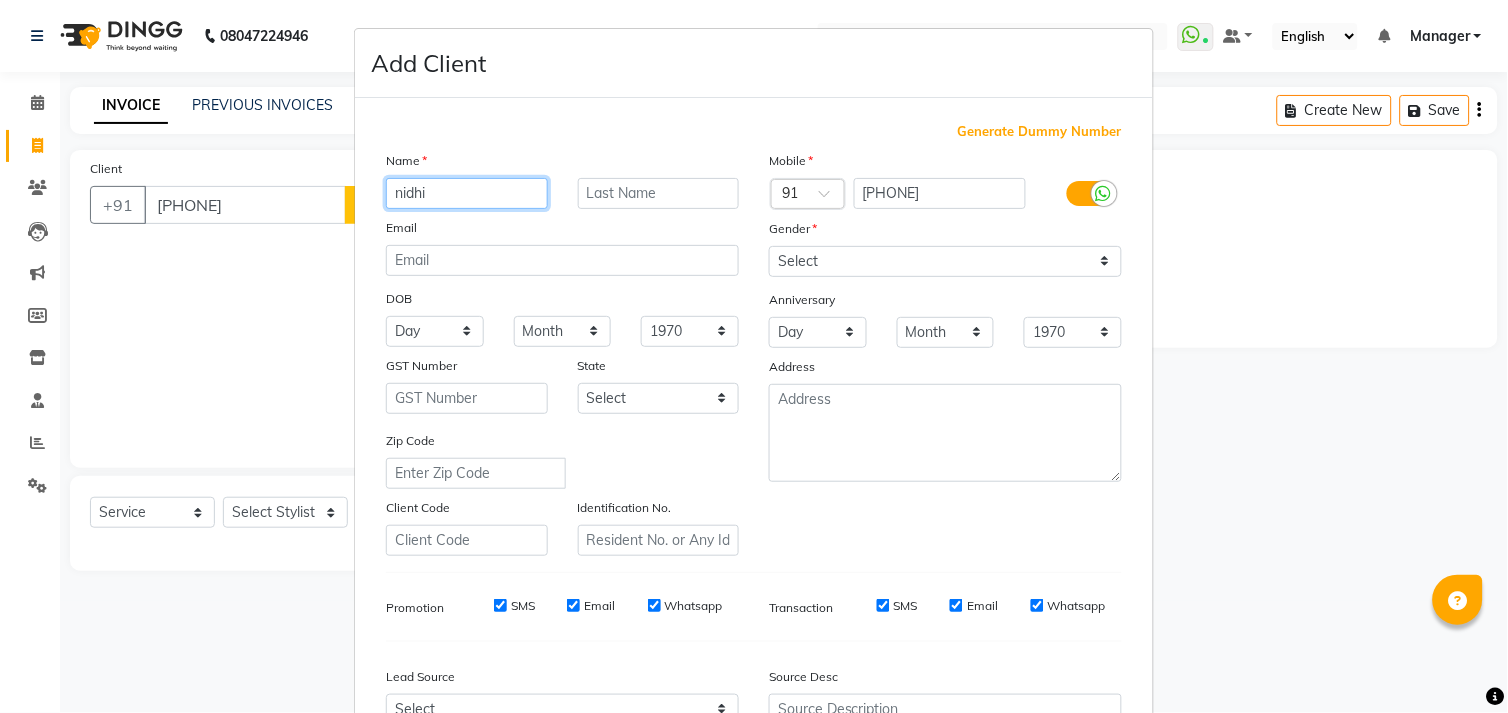 type on "nidhi" 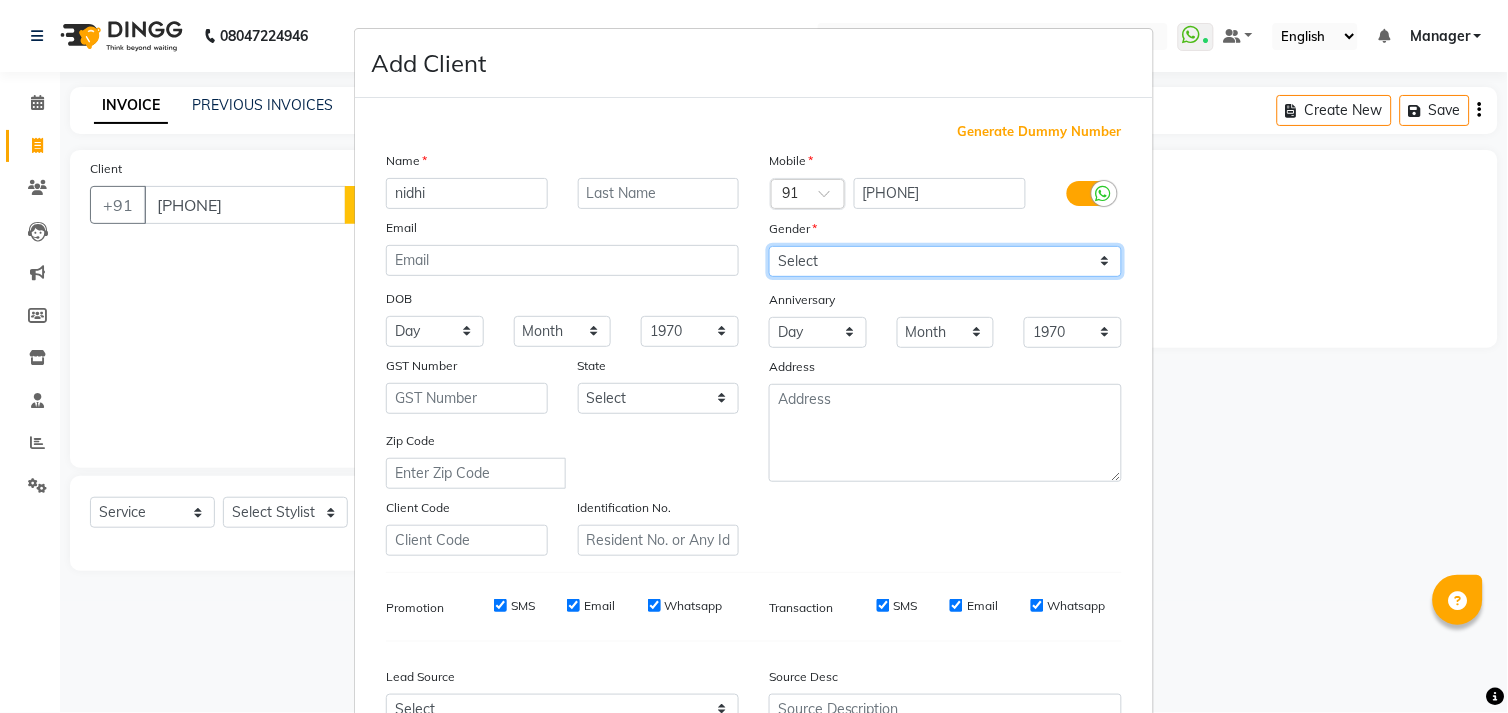 click on "Select Male Female Other Prefer Not To Say" at bounding box center [945, 261] 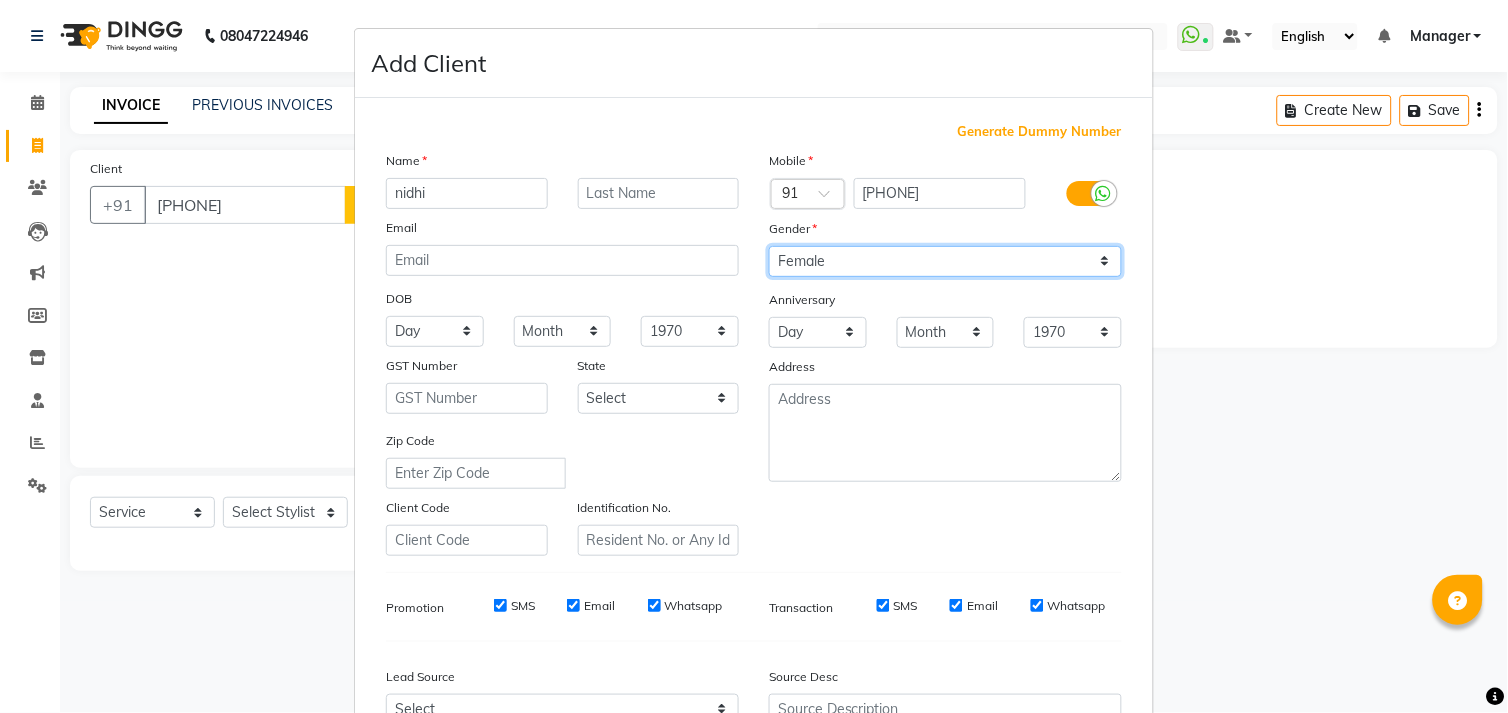 click on "Select Male Female Other Prefer Not To Say" at bounding box center [945, 261] 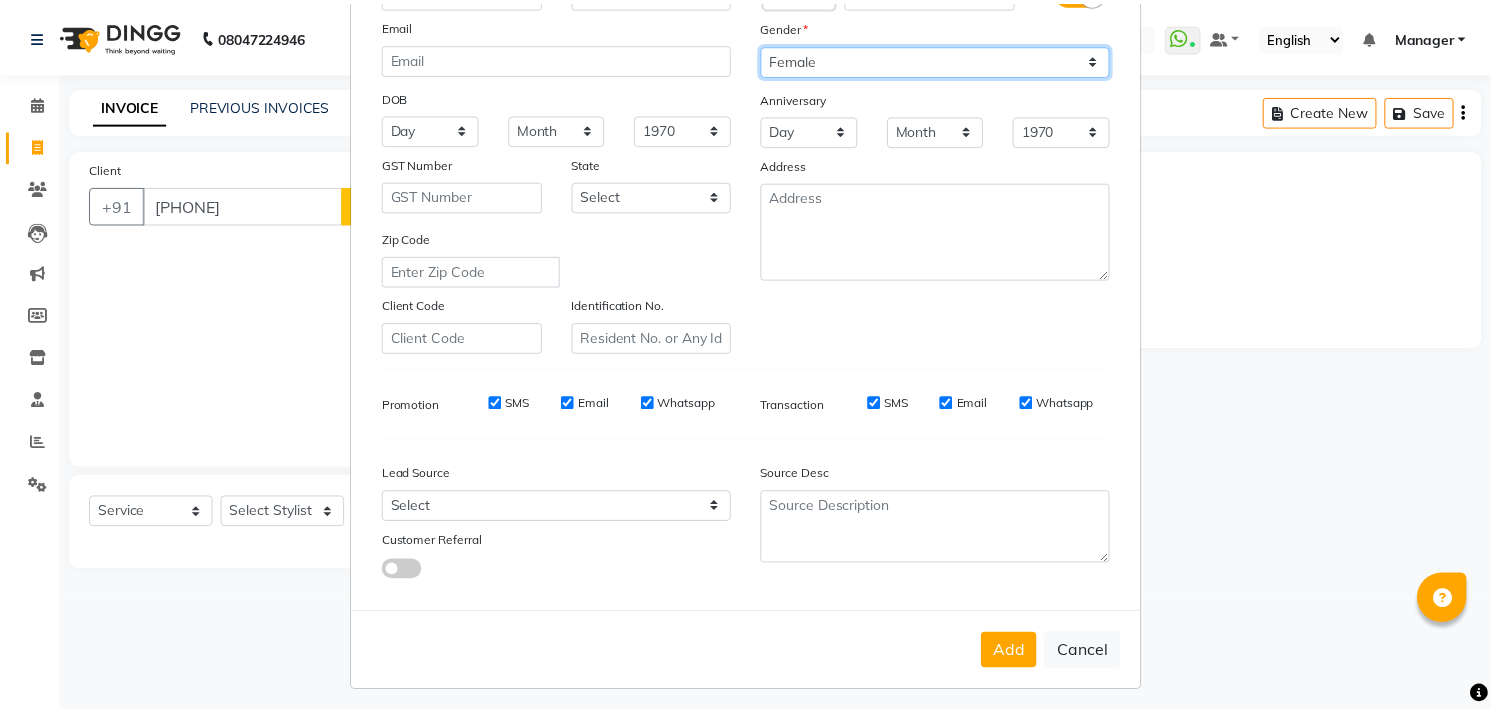 scroll, scrollTop: 211, scrollLeft: 0, axis: vertical 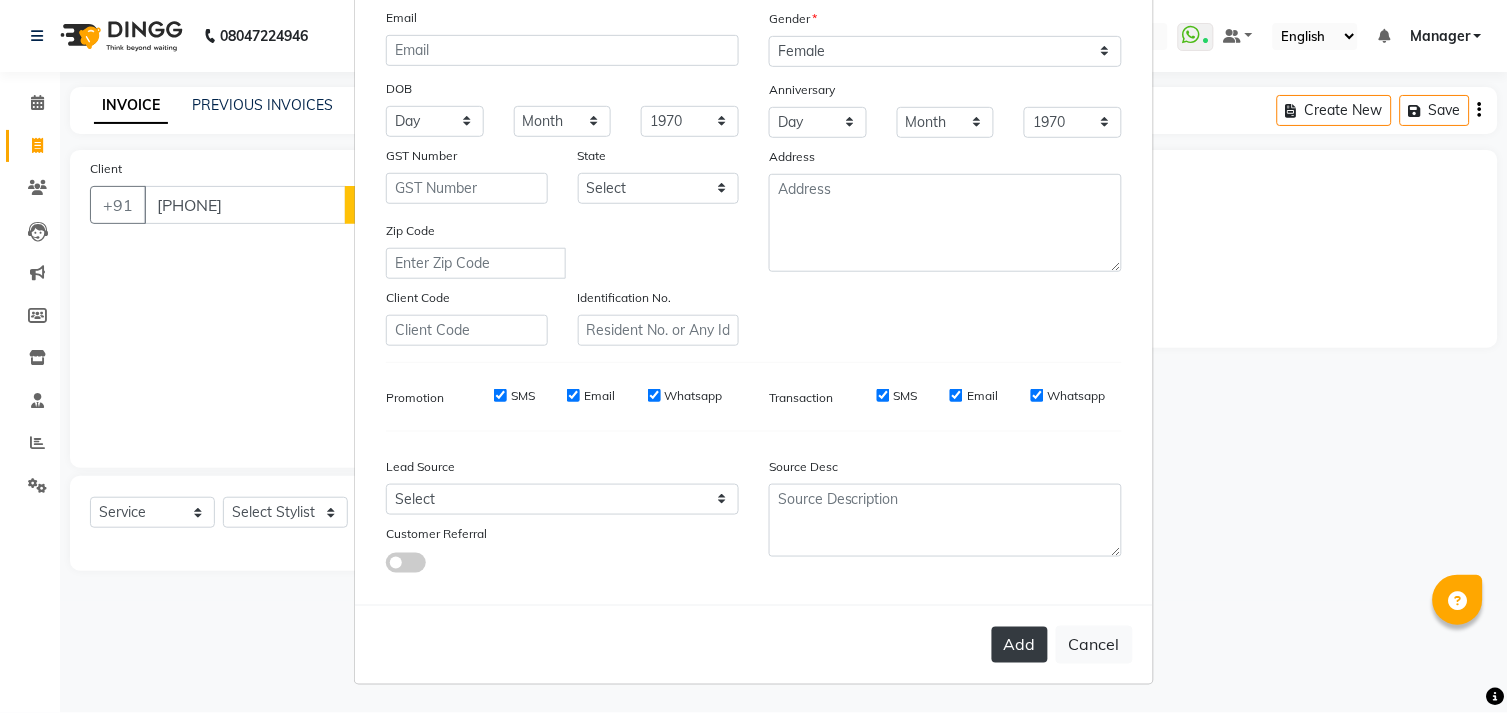 click on "Add" at bounding box center [1020, 645] 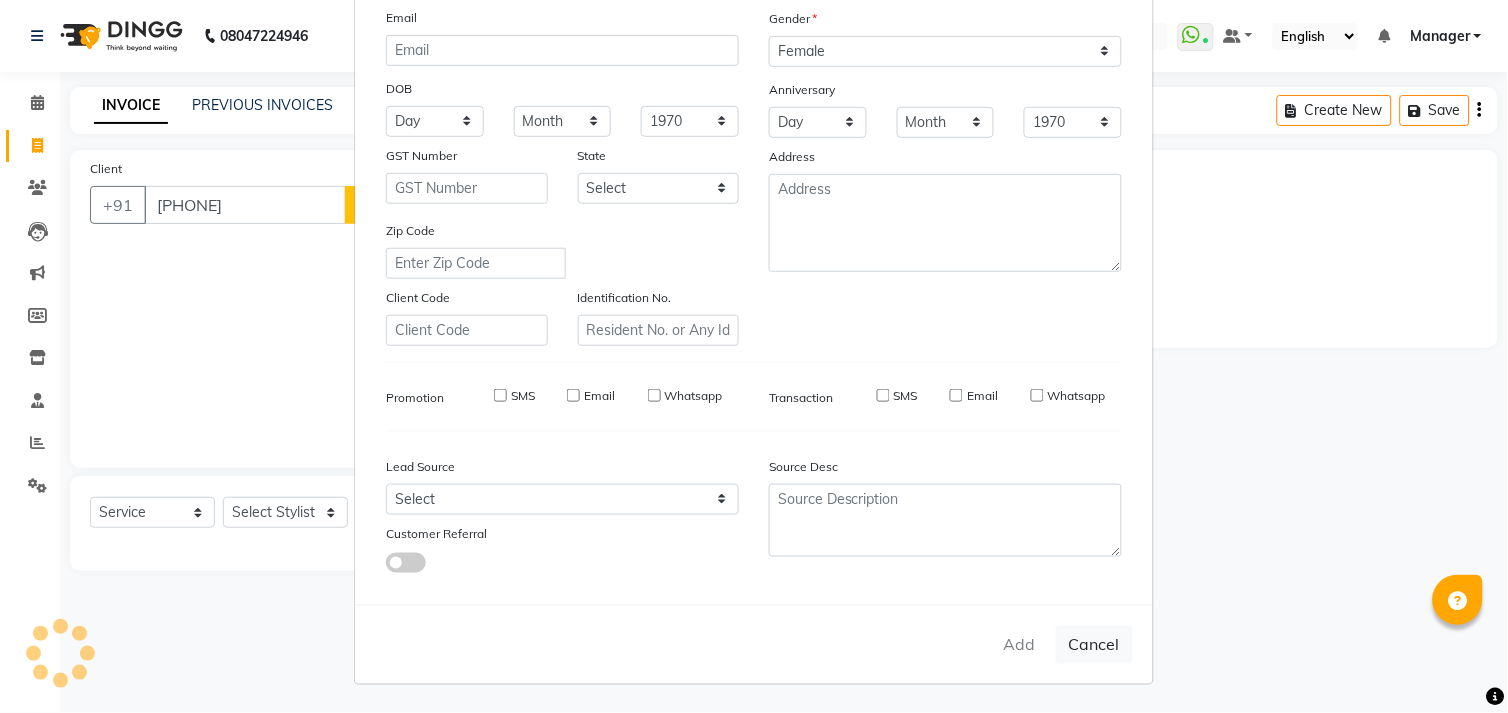 type 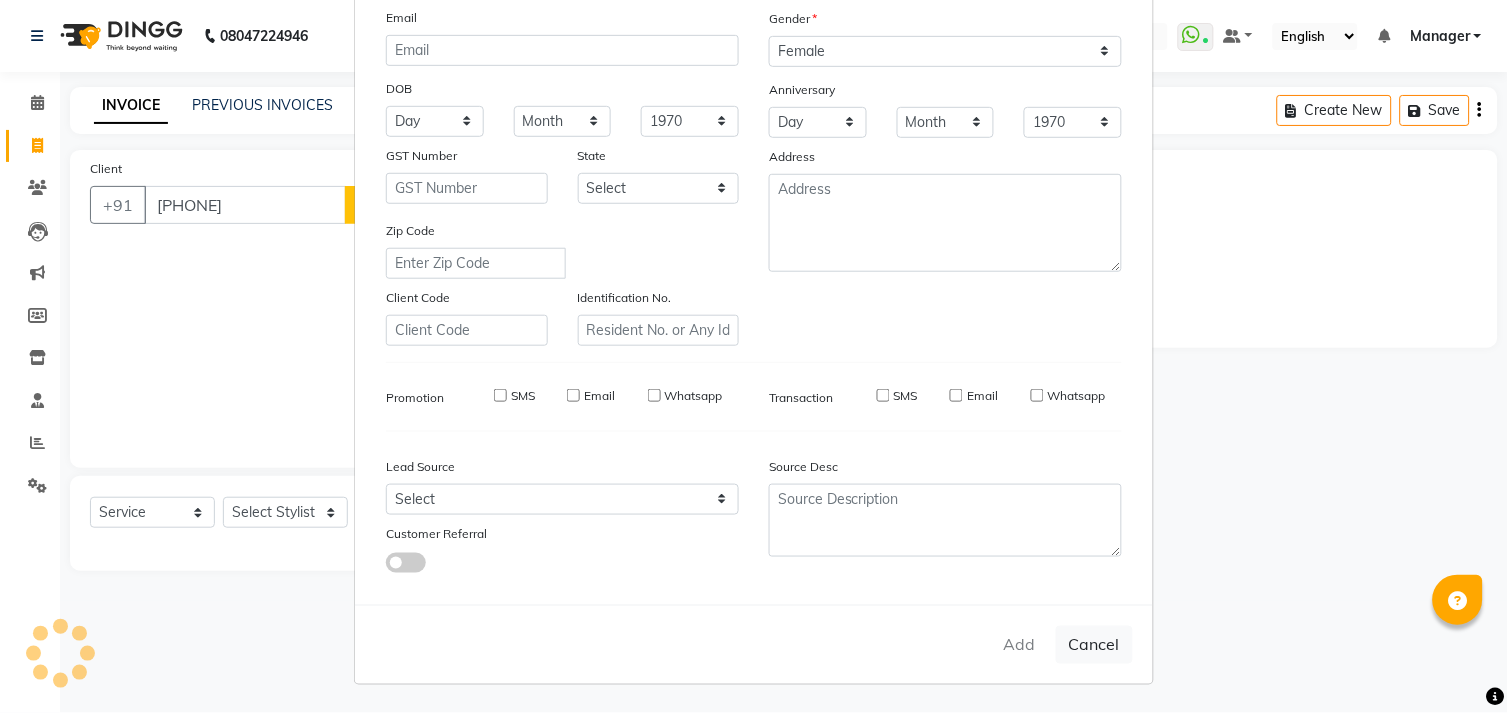 select 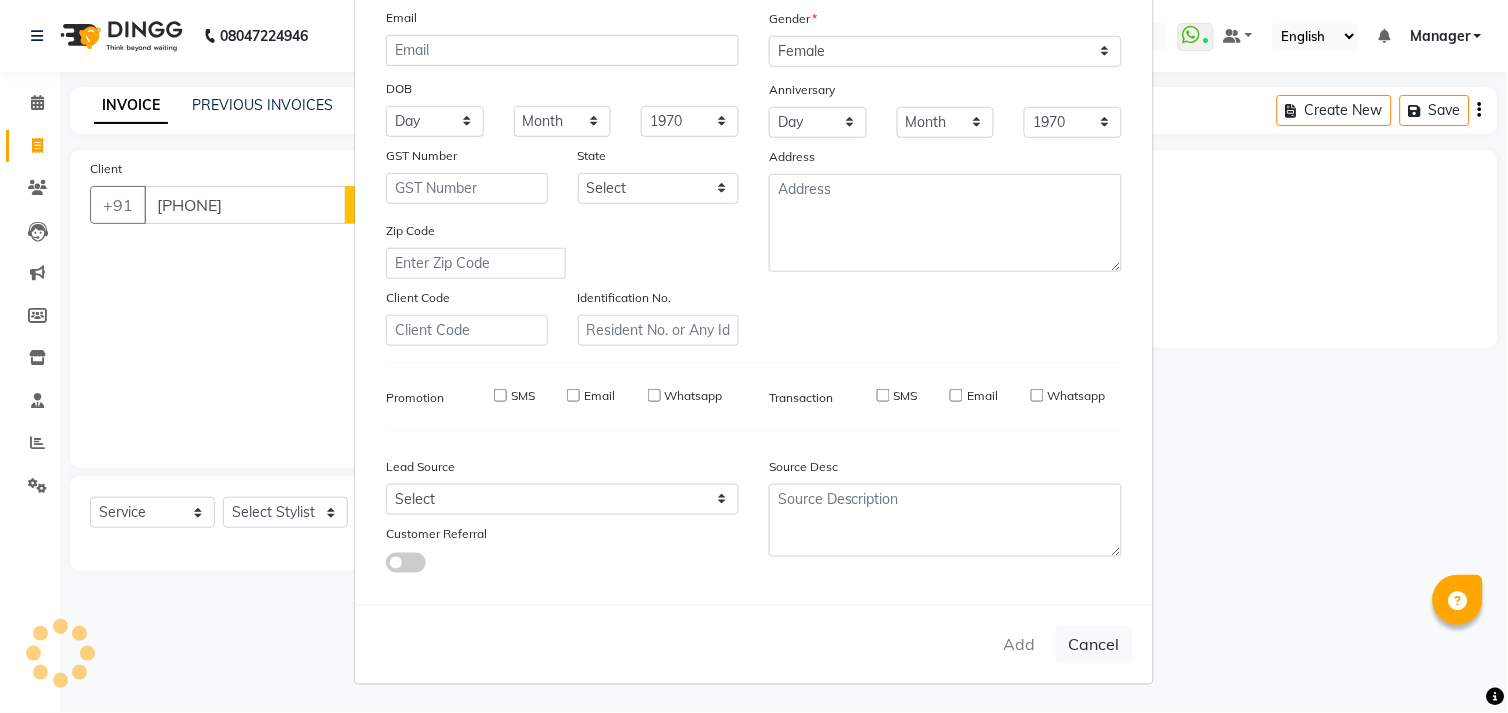 select 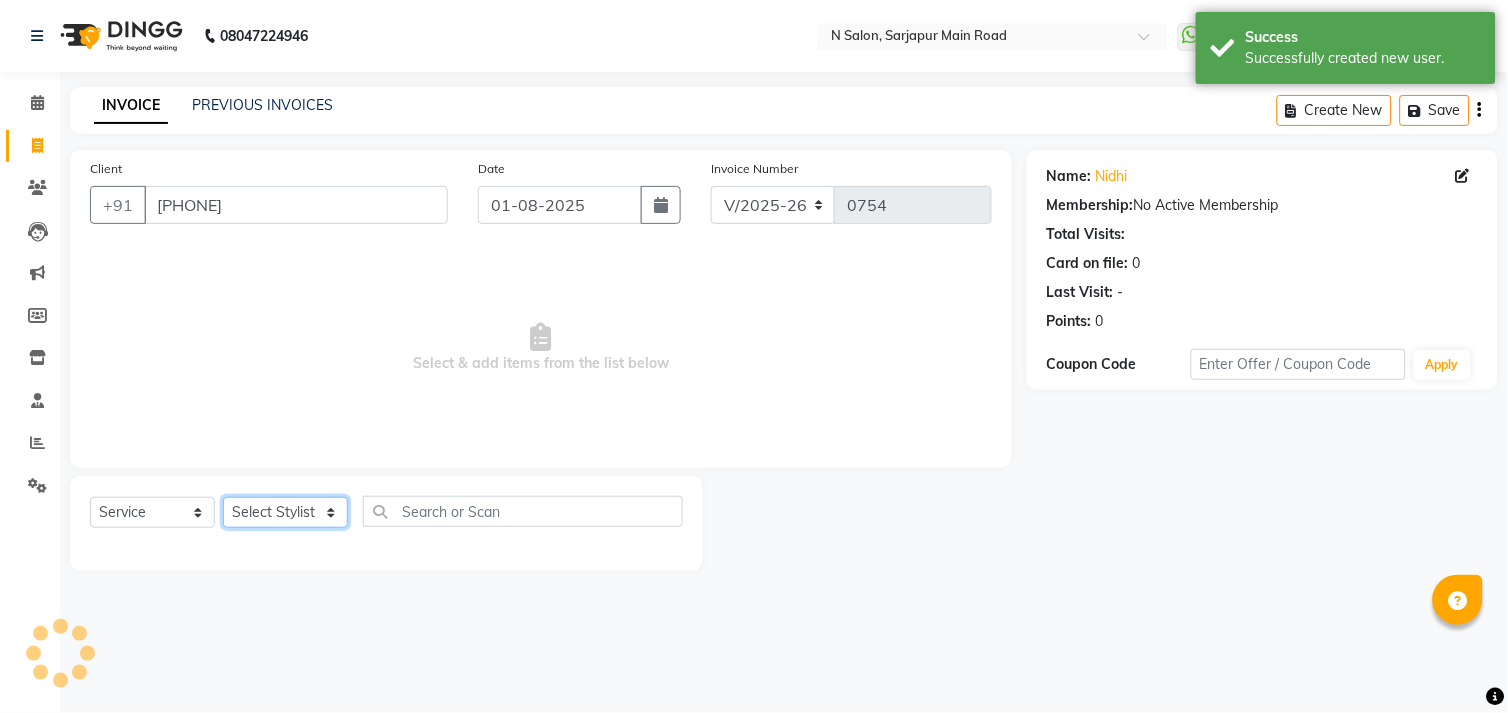 click on "Select Stylist Amgha Arish CHANDU DIPEN kajal kupu  Manager megha Mukul Aggarwal NIRJALA Owner Pankaj Rahul Sir shradha" 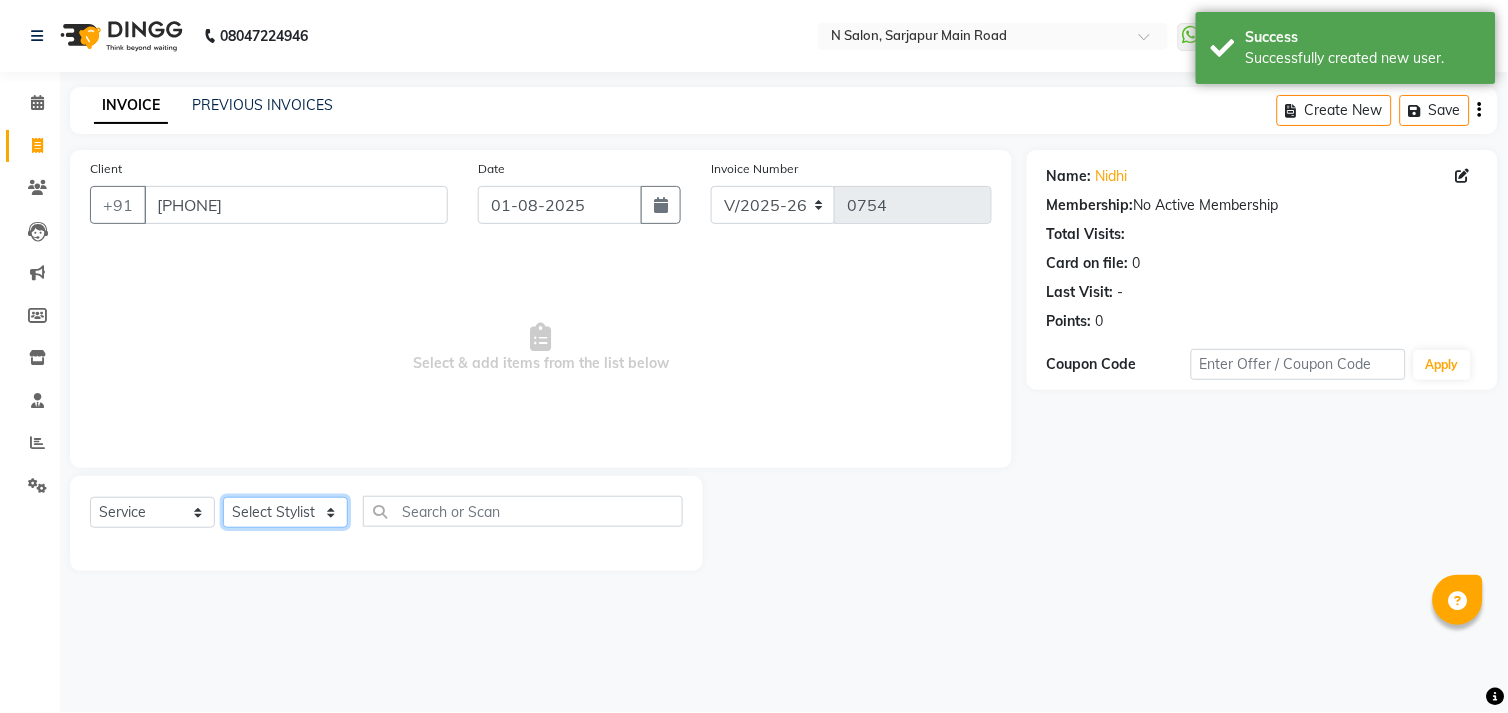 select on "70686" 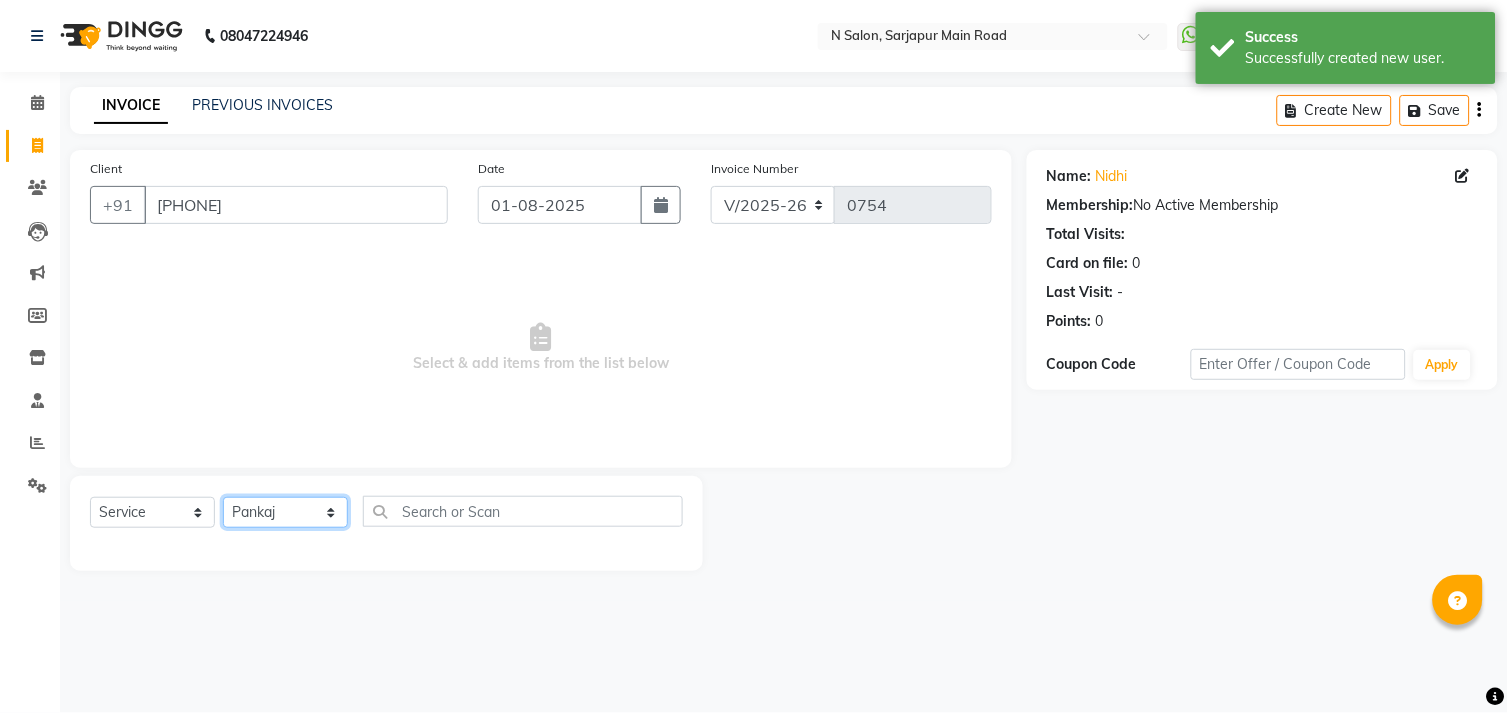 click on "Select Stylist Amgha Arish CHANDU DIPEN kajal kupu  Manager megha Mukul Aggarwal NIRJALA Owner Pankaj Rahul Sir shradha" 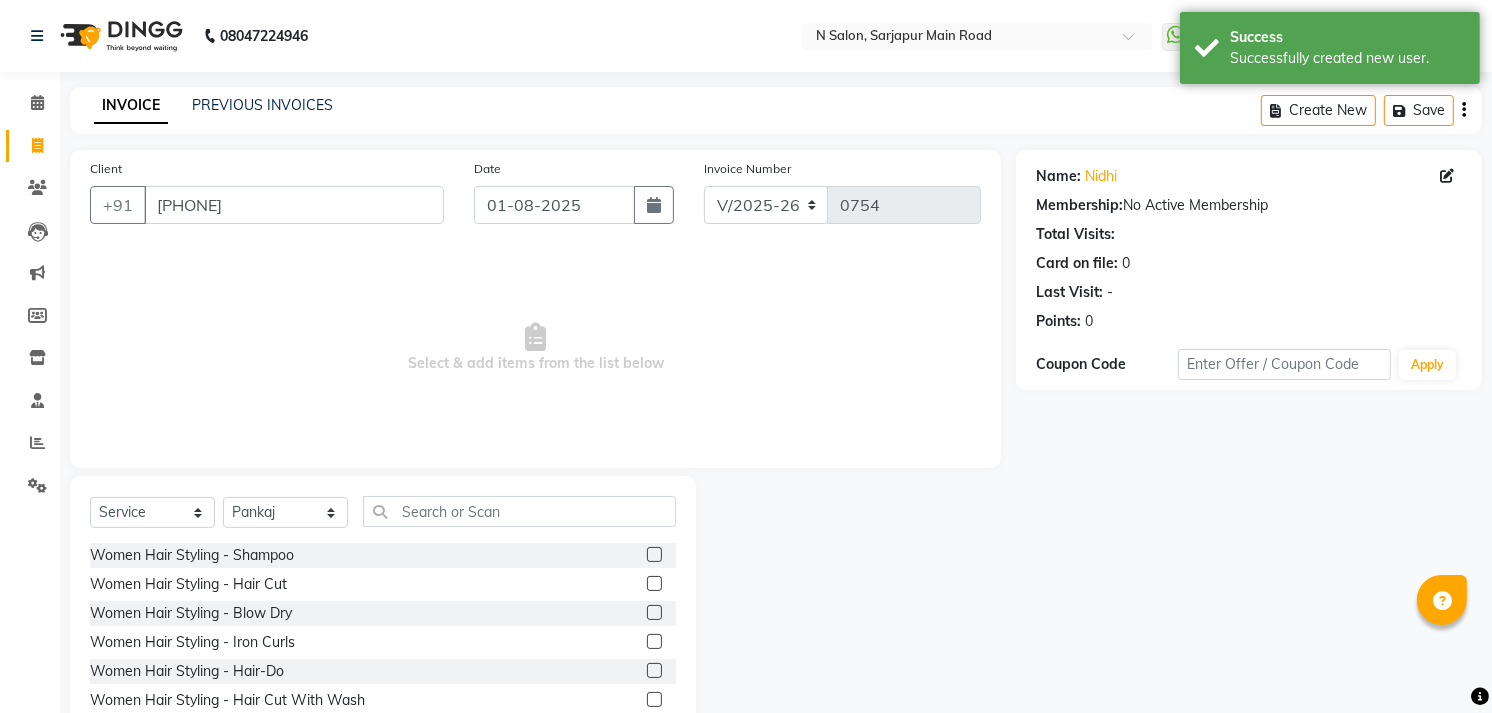 click 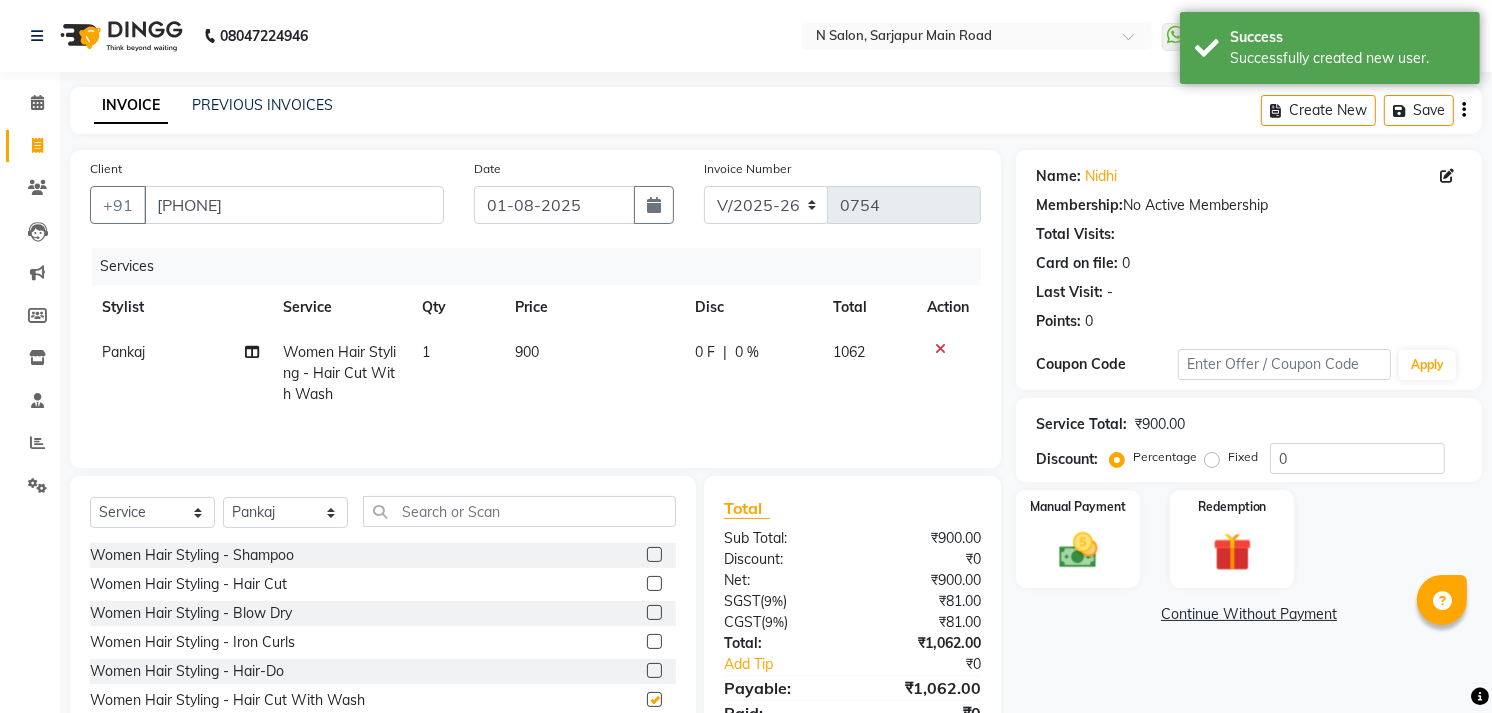 checkbox on "false" 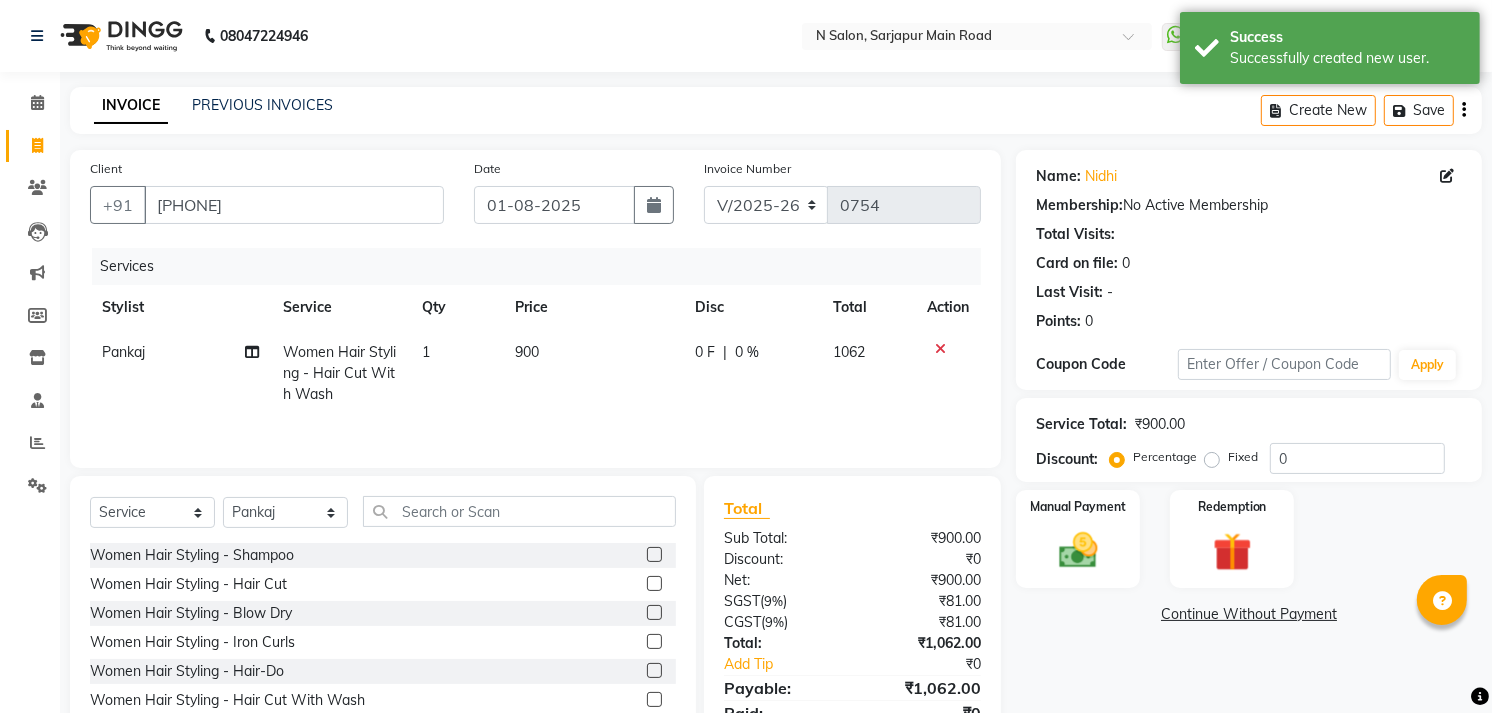 click on "900" 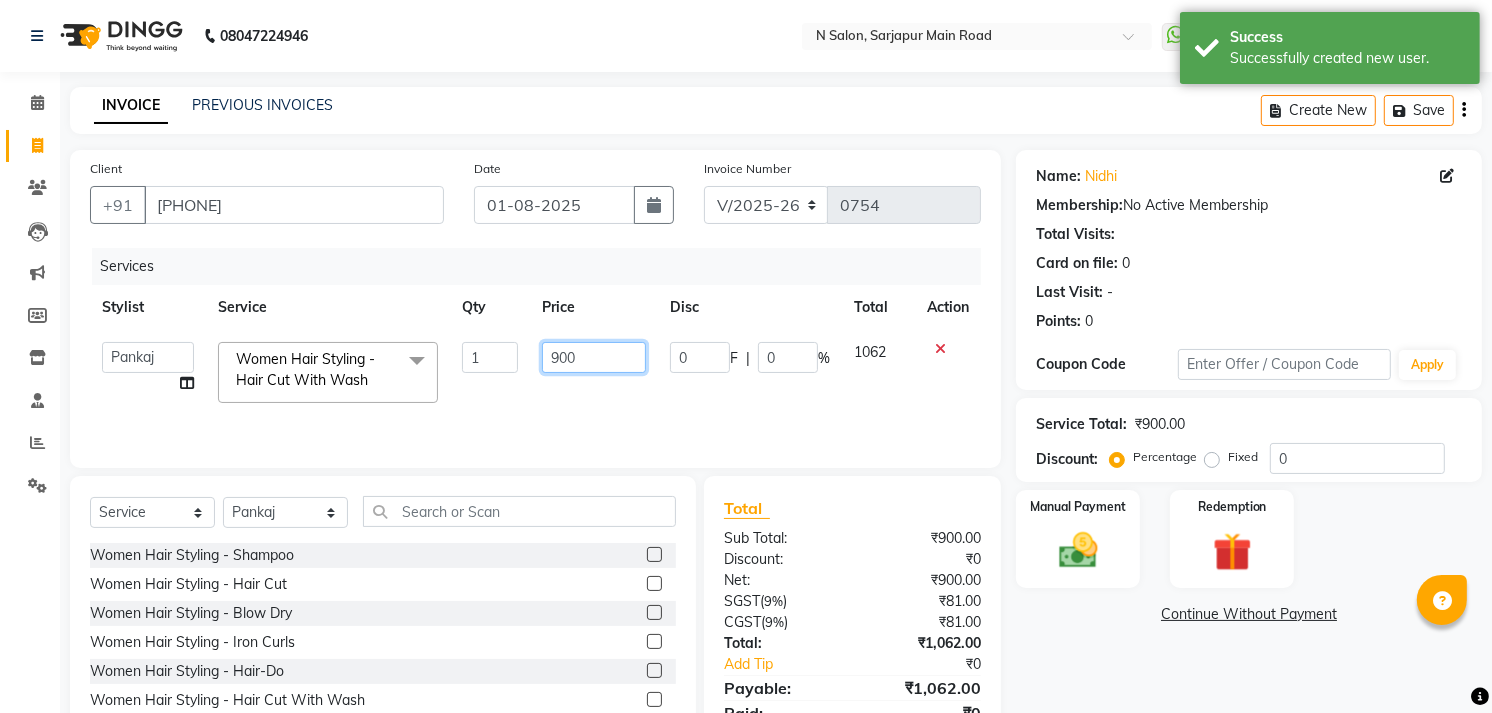 drag, startPoint x: 552, startPoint y: 347, endPoint x: 564, endPoint y: 352, distance: 13 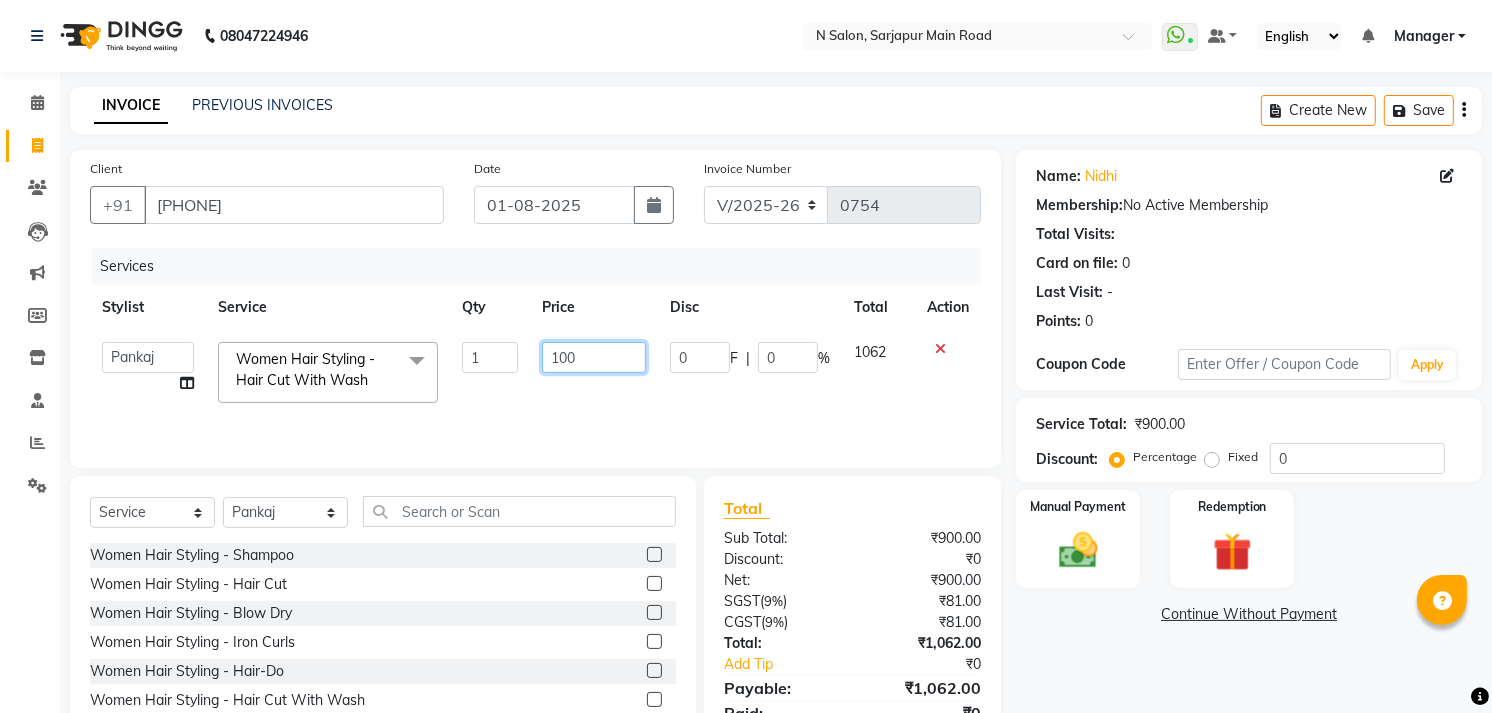 type on "1000" 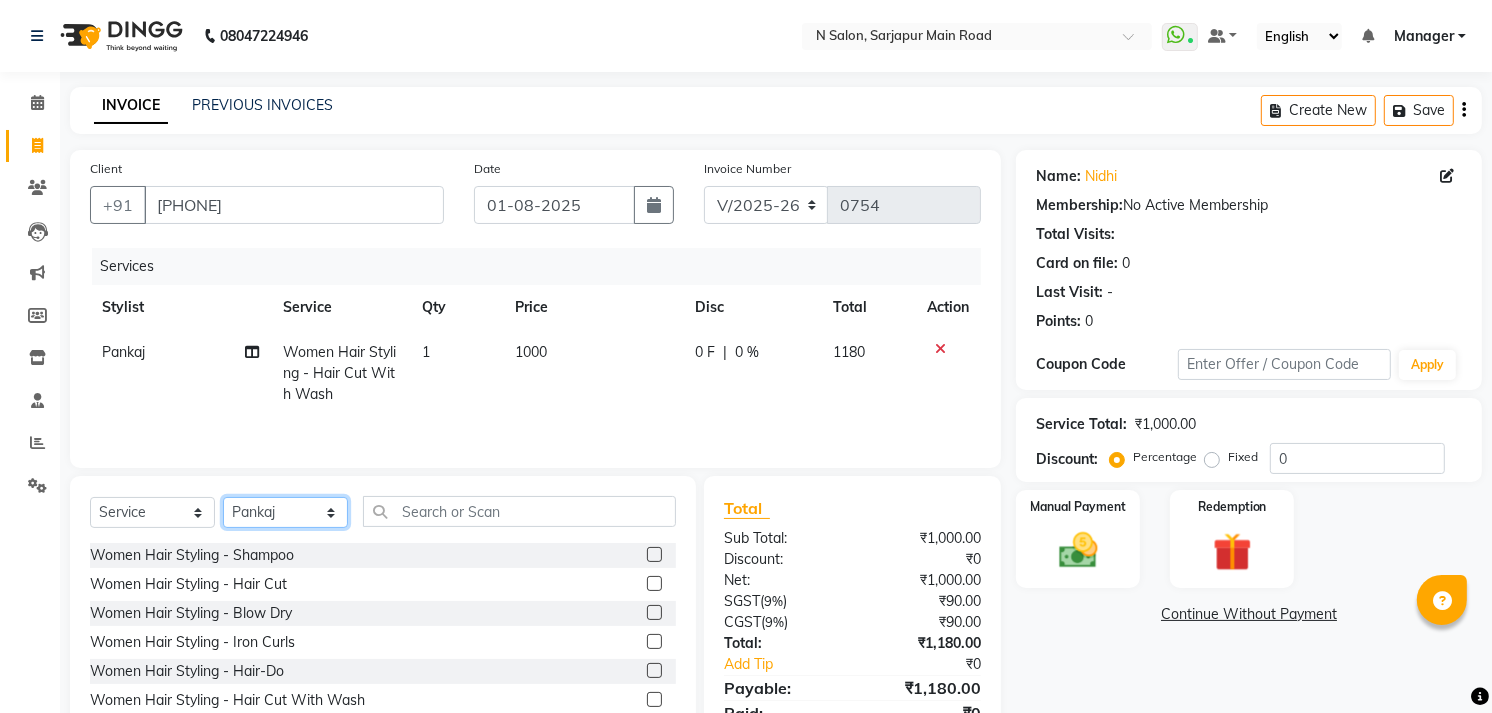 click on "Select Stylist Amgha Arish CHANDU DIPEN kajal kupu  Manager megha Mukul Aggarwal NIRJALA Owner Pankaj Rahul Sir shradha" 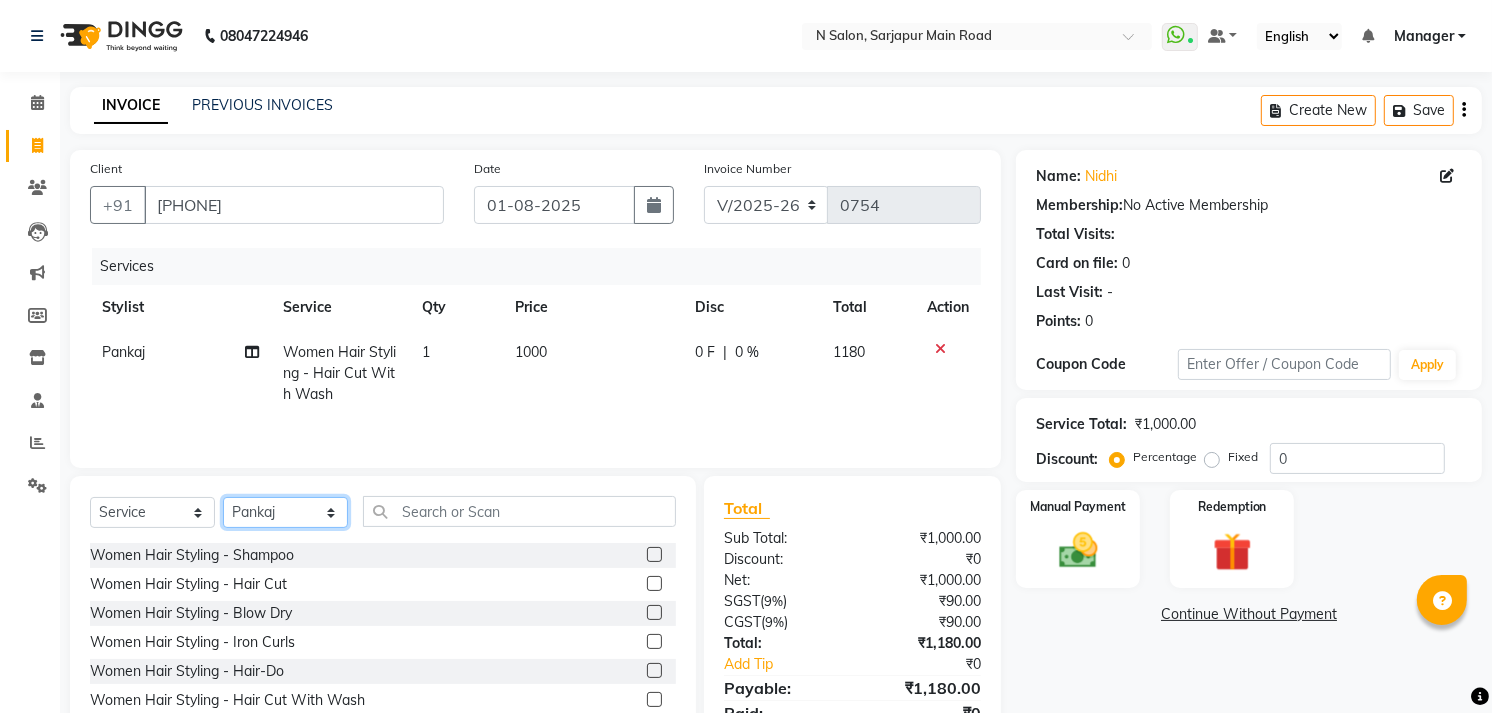 select on "[NUMBER]" 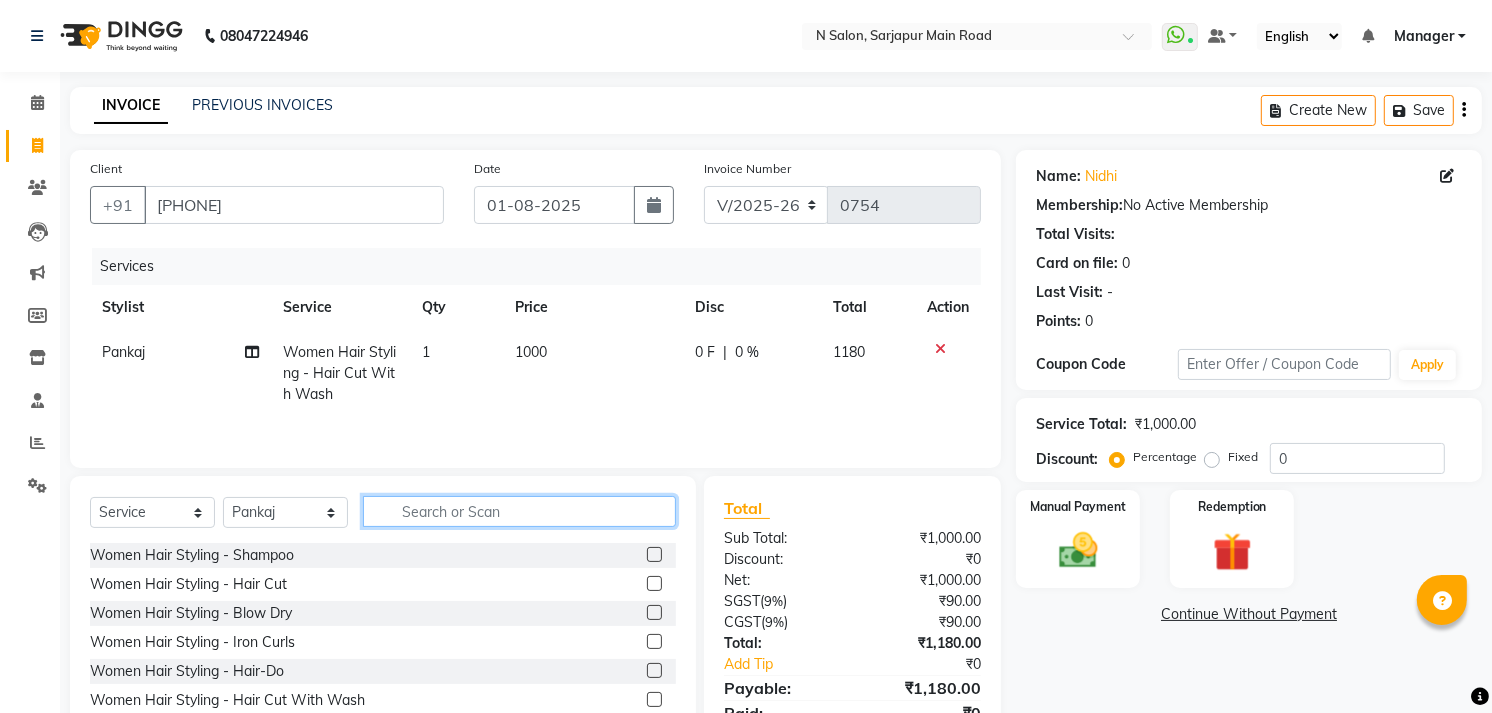 click 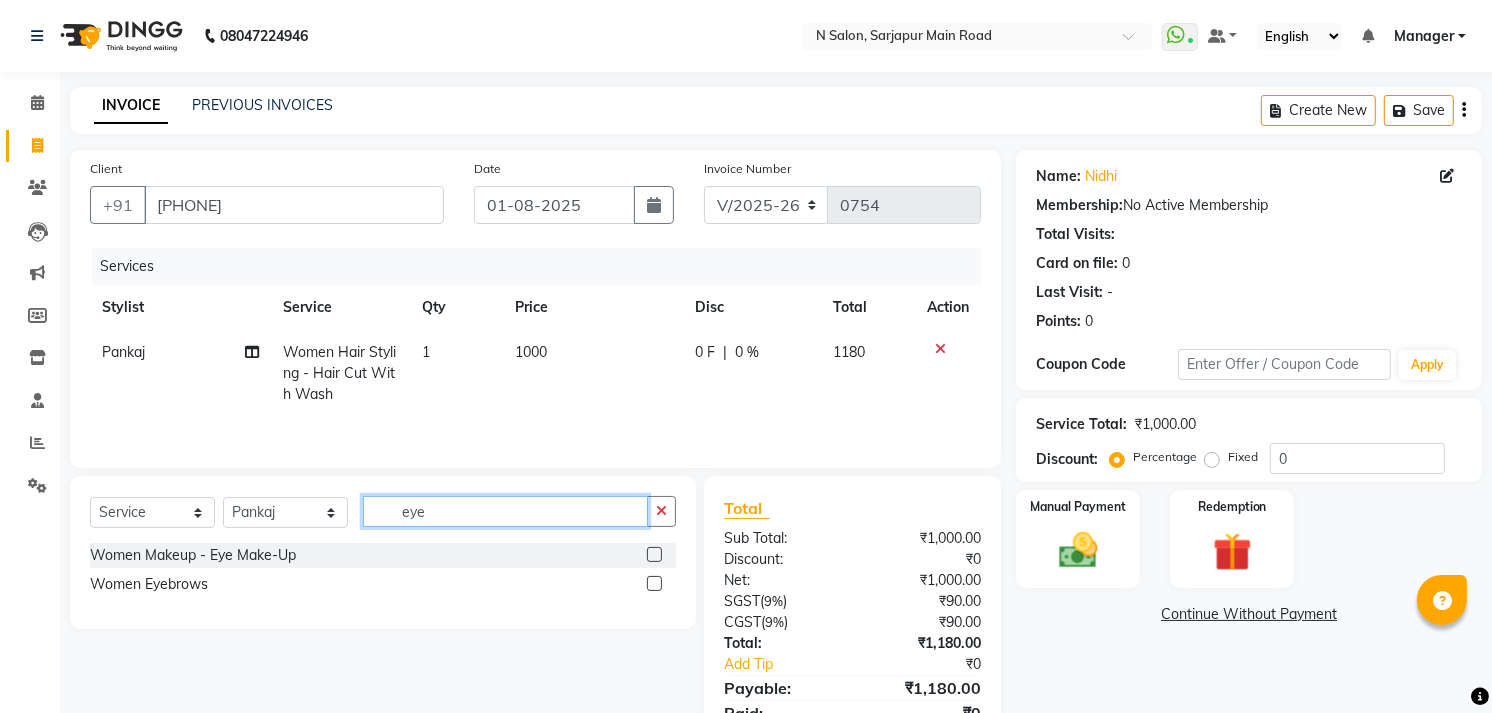 type on "eye" 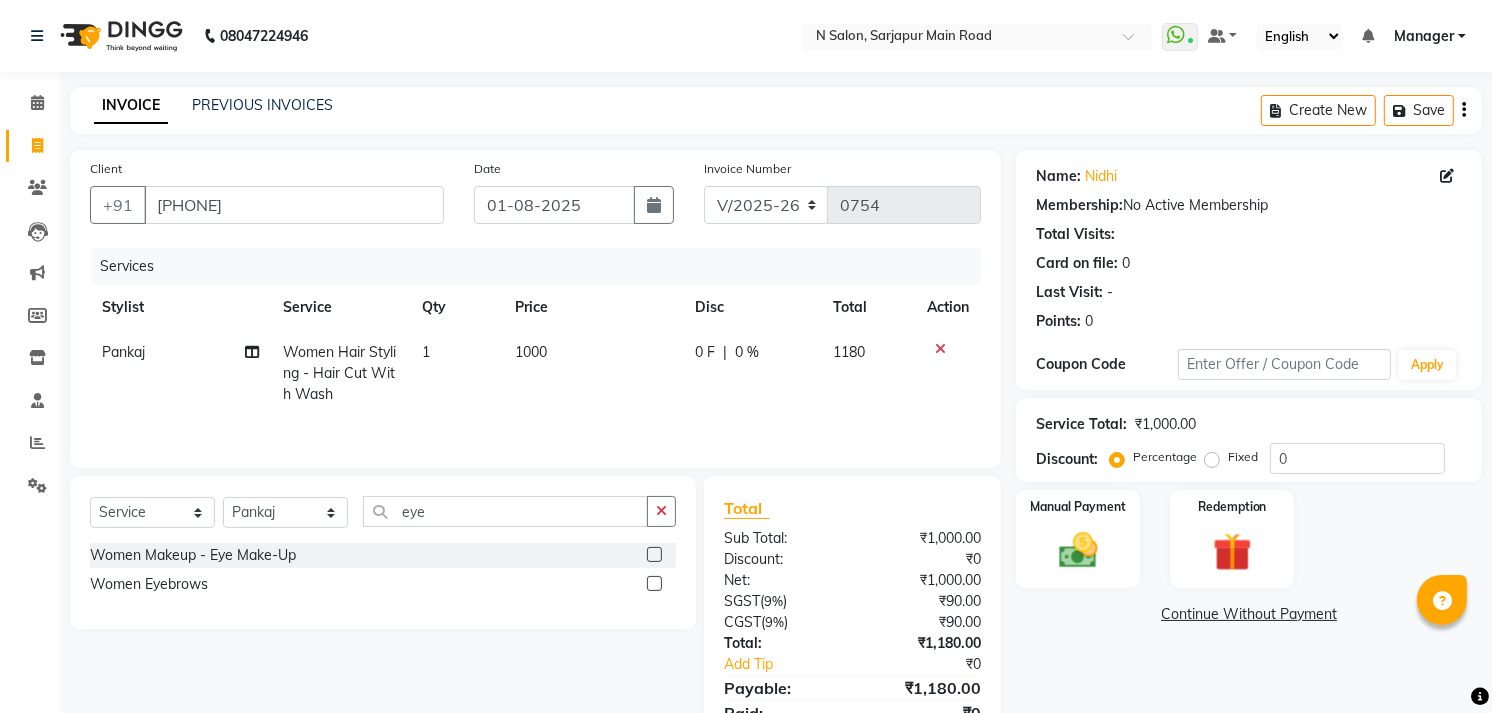 click 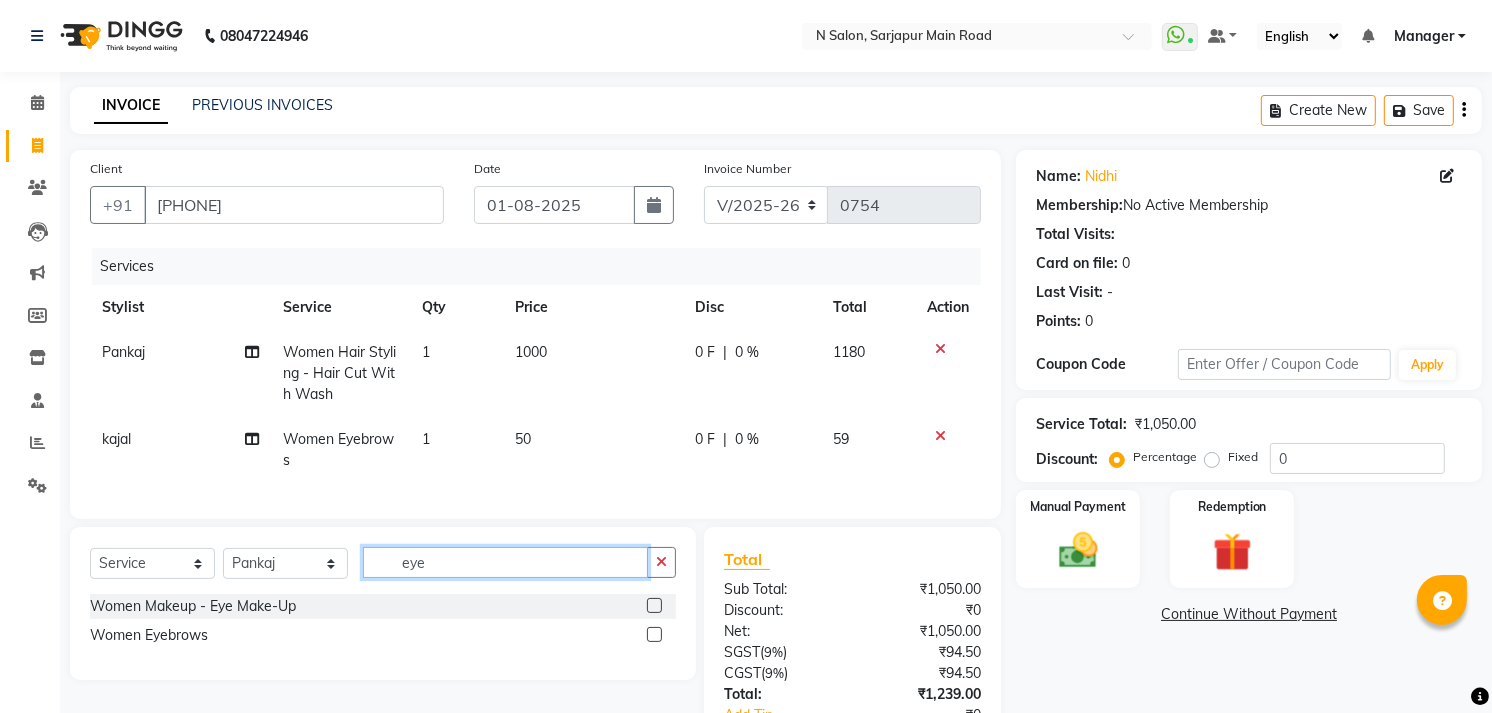 checkbox on "false" 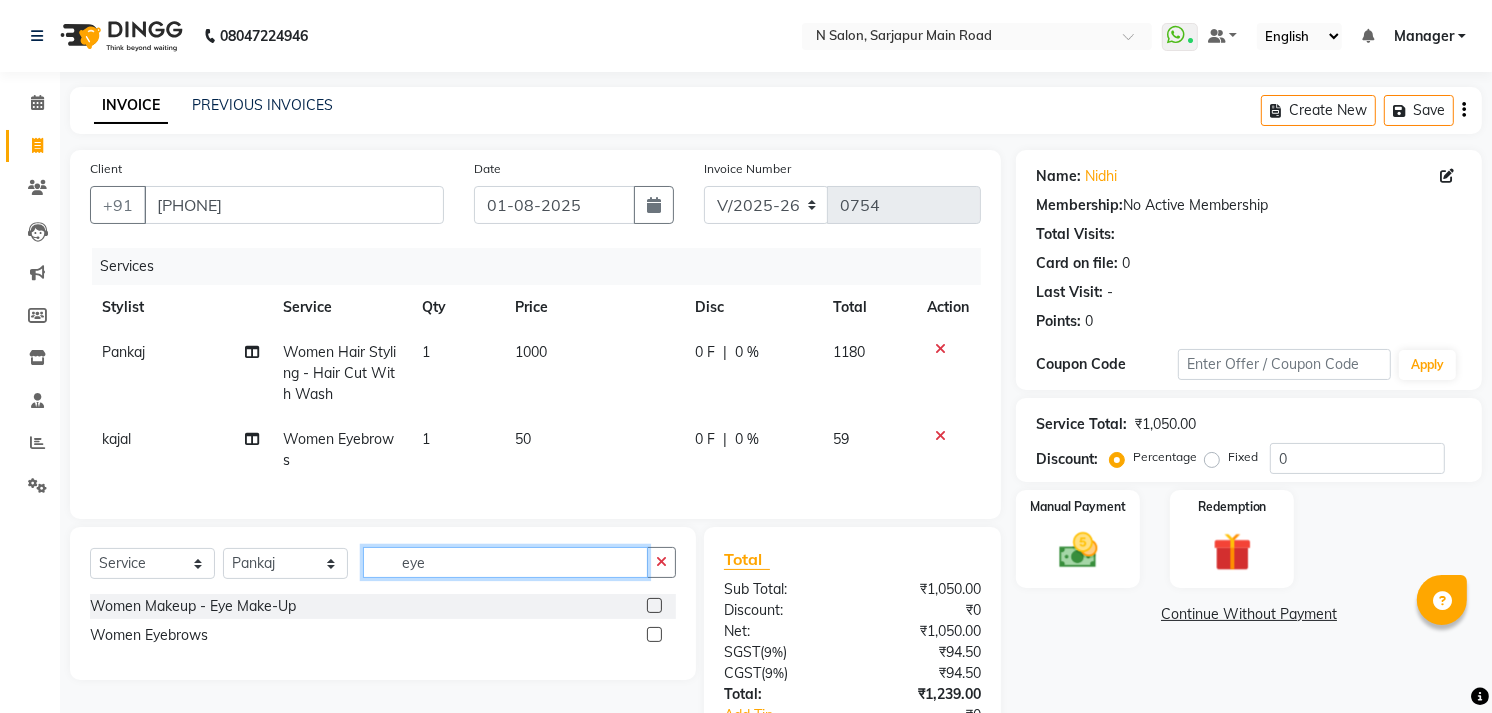 click on "eye" 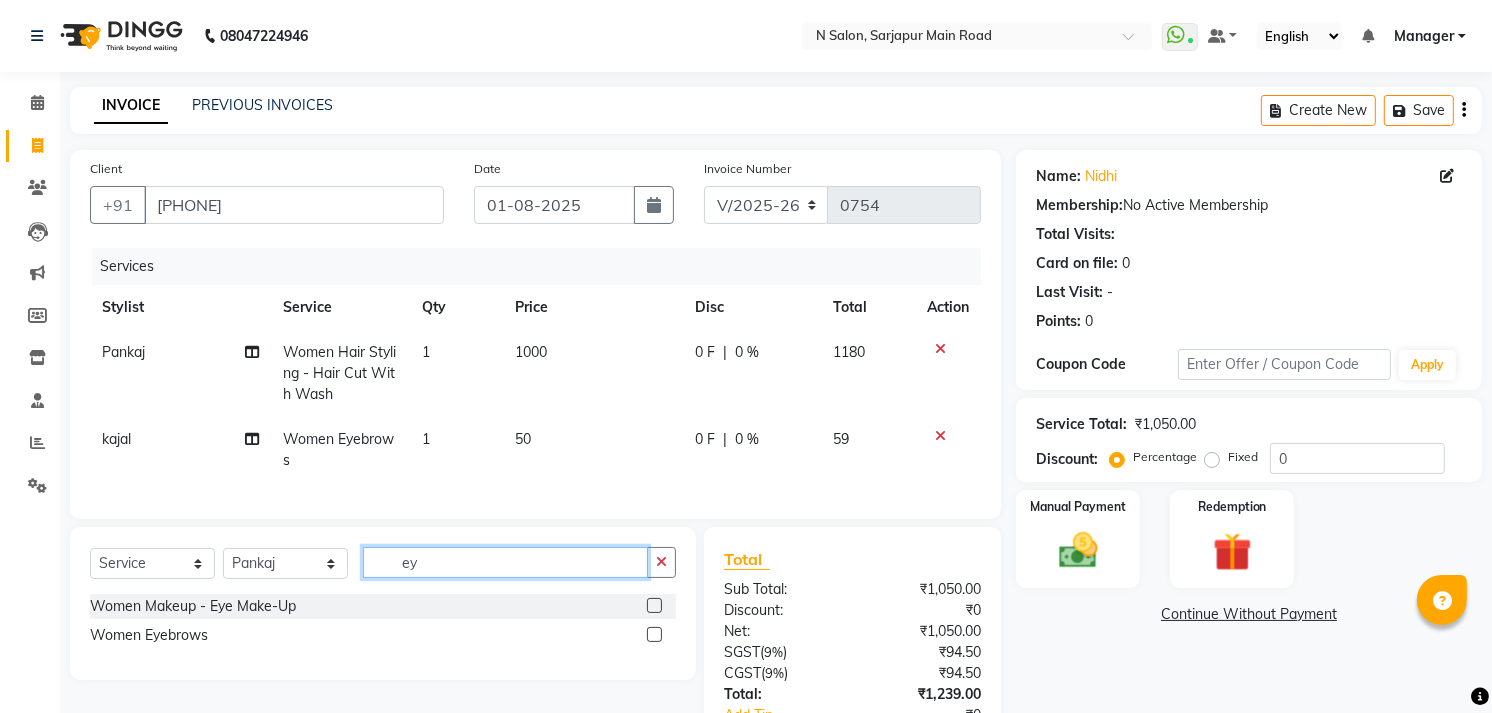type on "e" 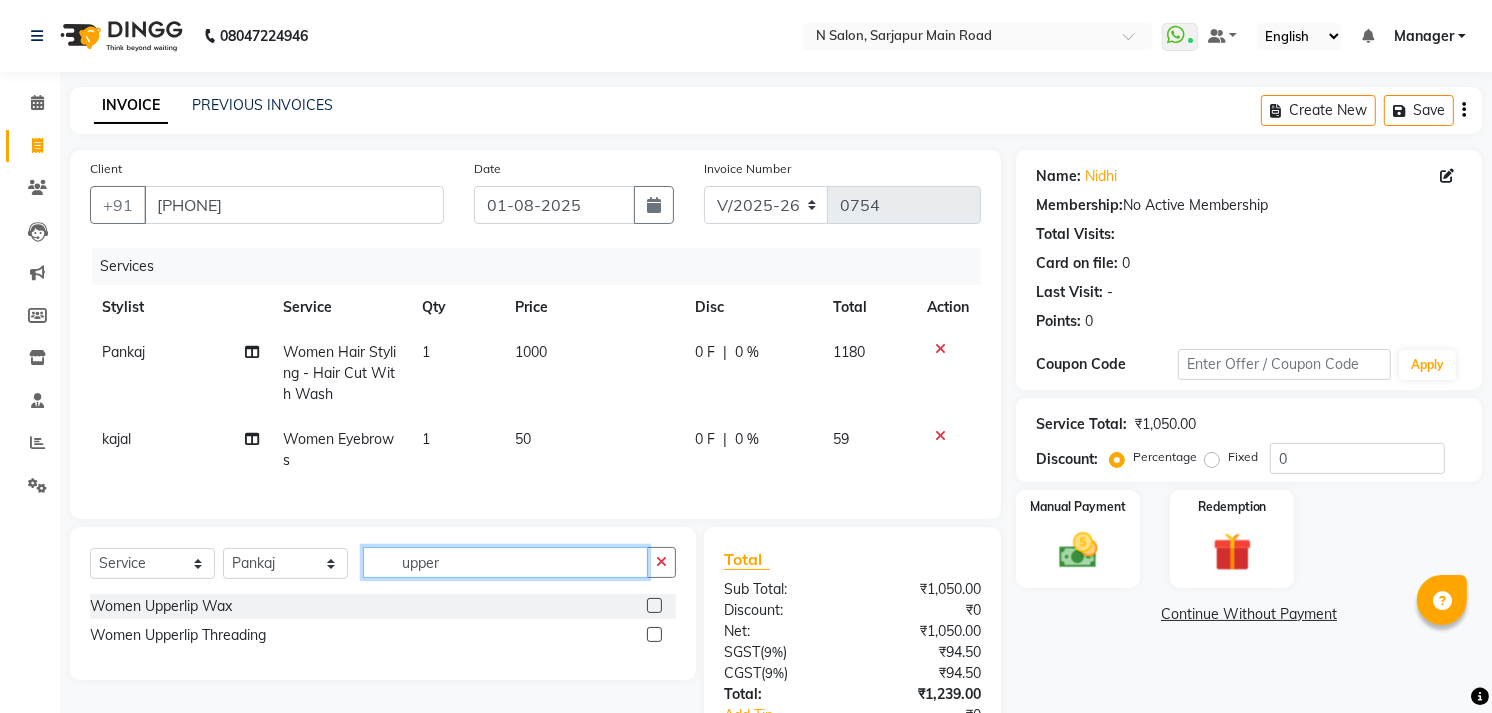 type on "upper" 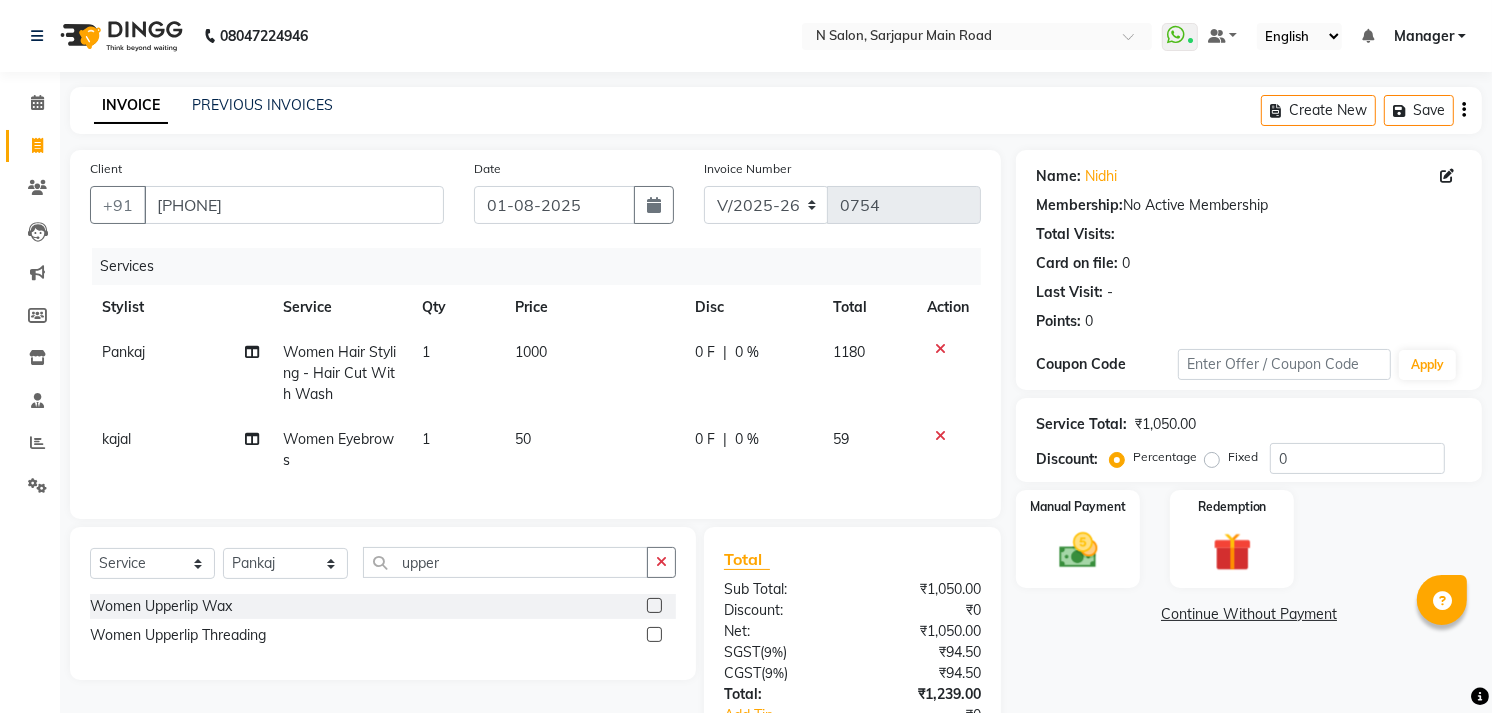 click 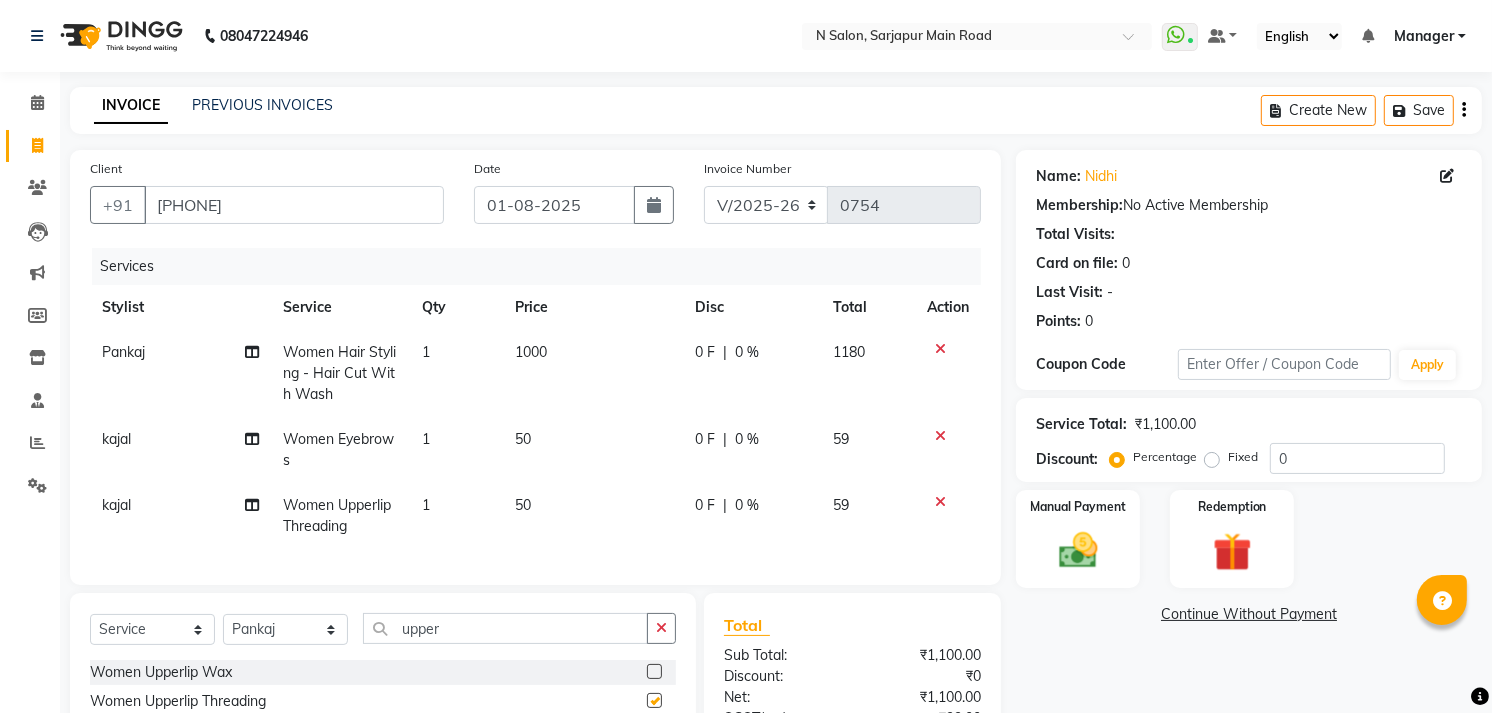 checkbox on "false" 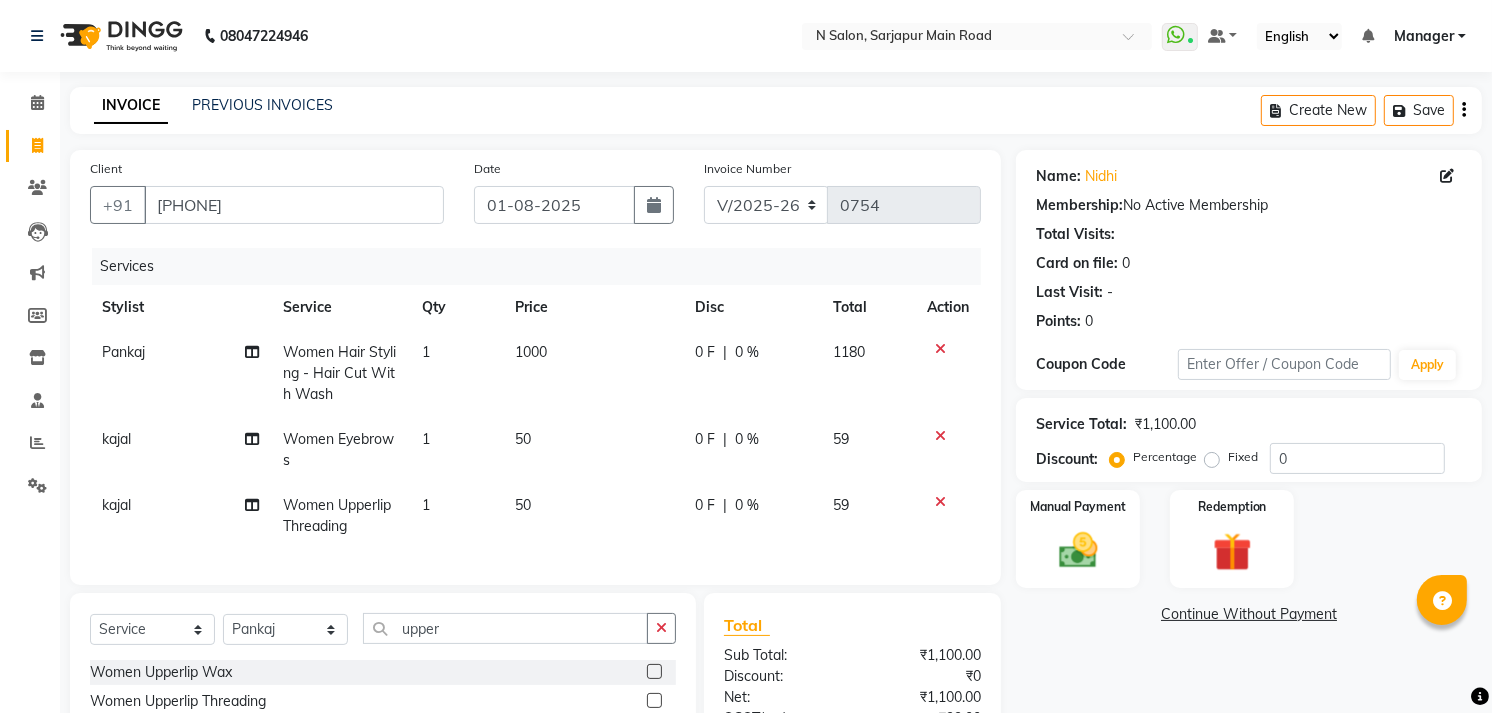 click on "1000" 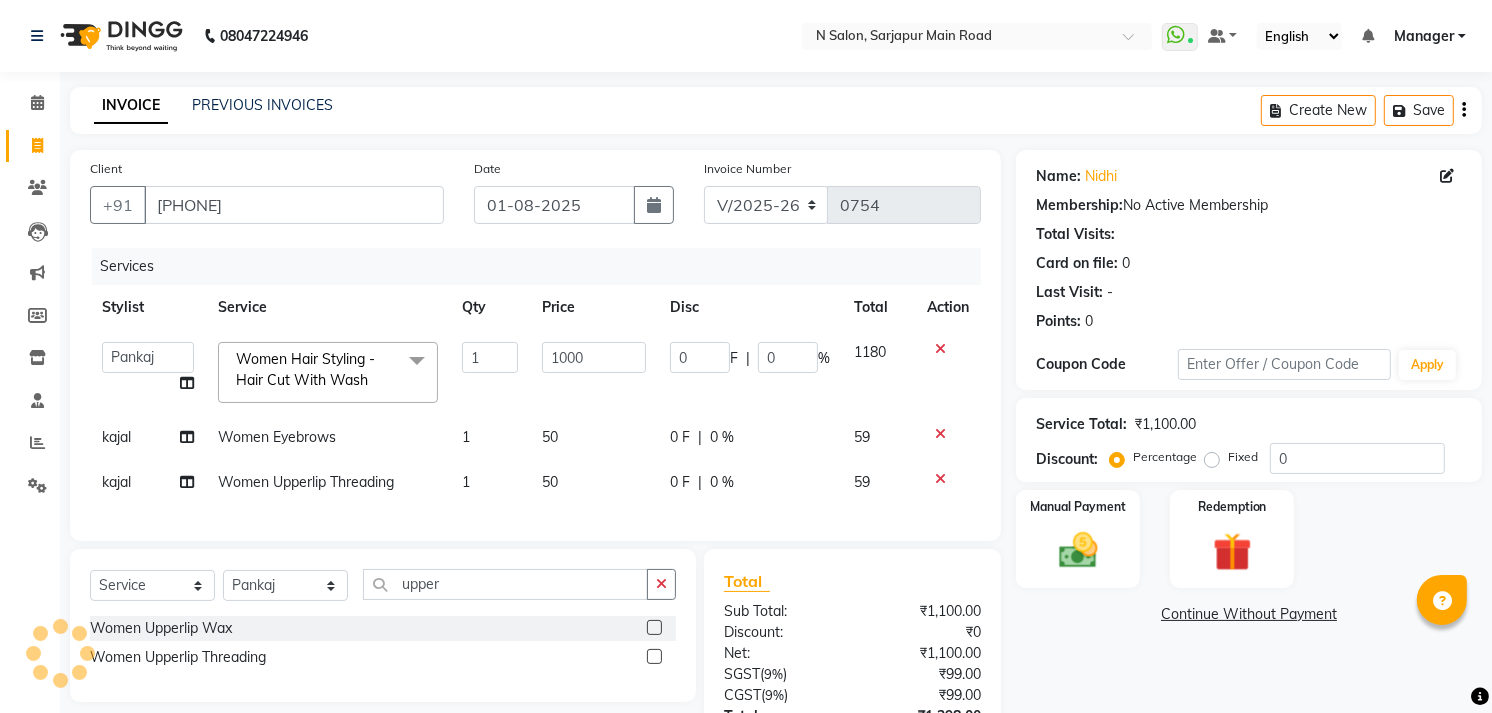 click on "50" 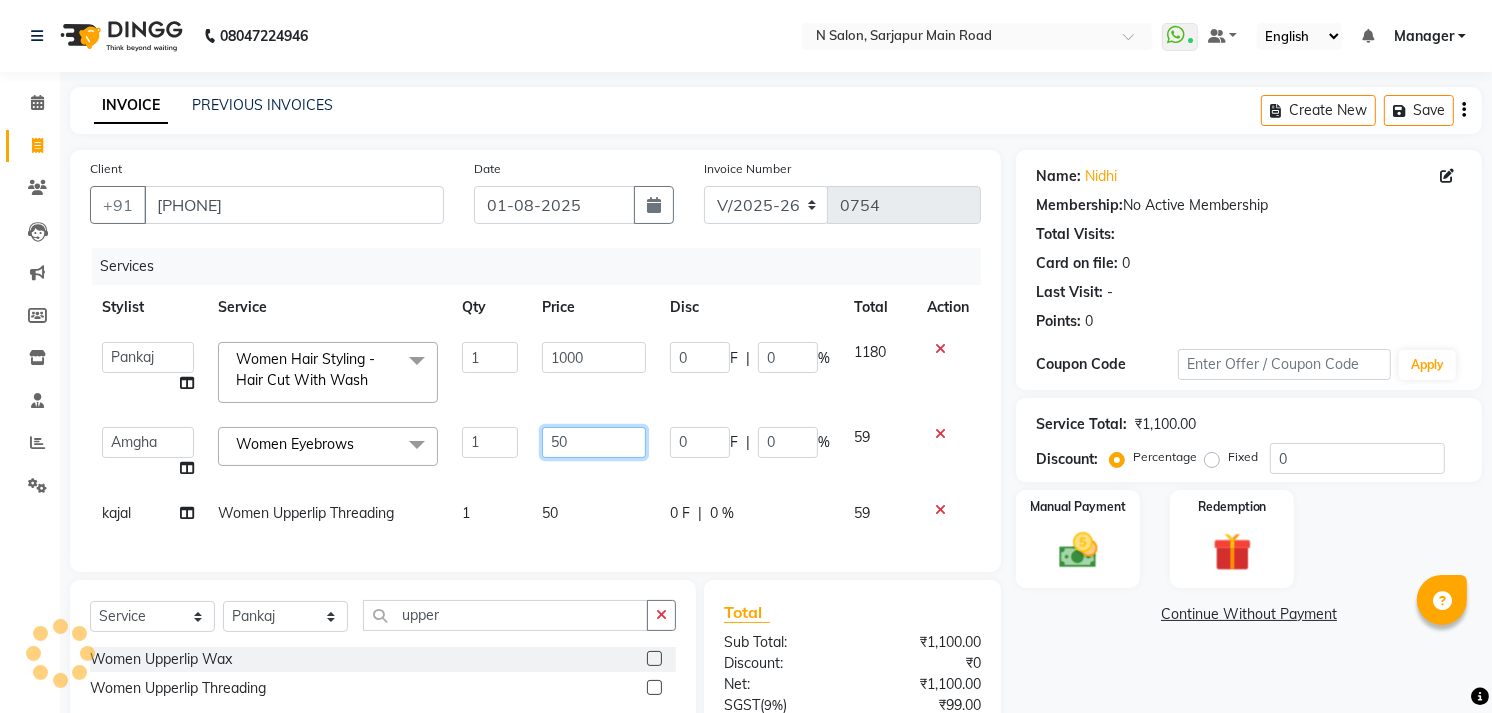 click on "50" 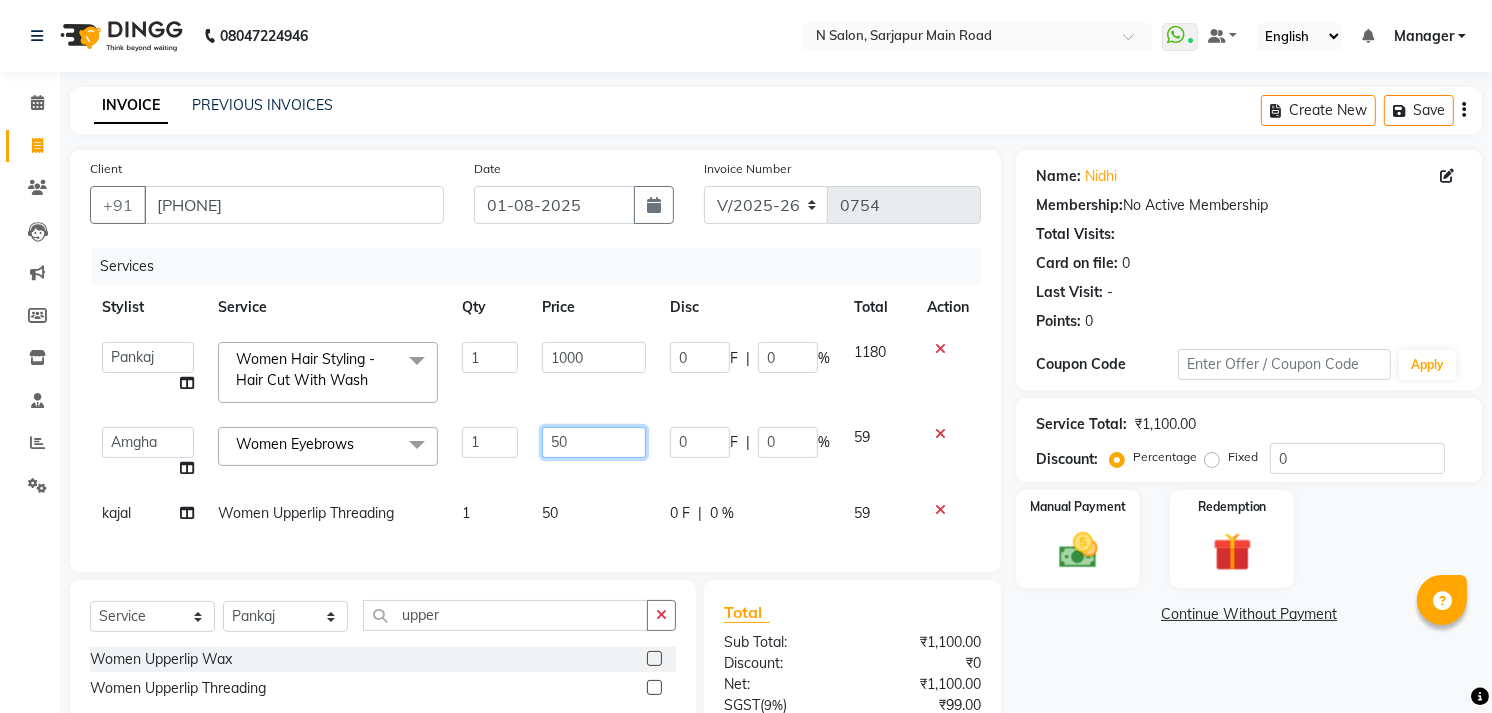 type on "5" 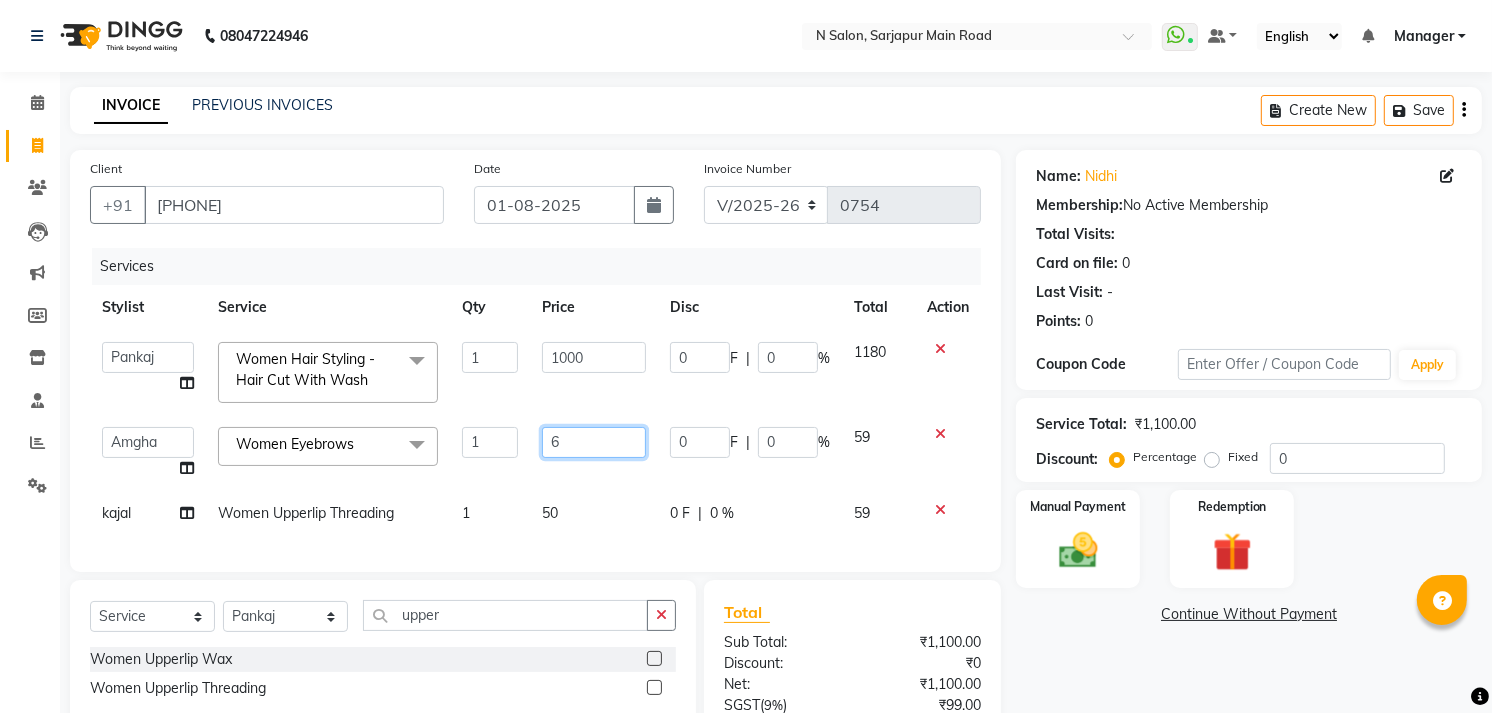type on "60" 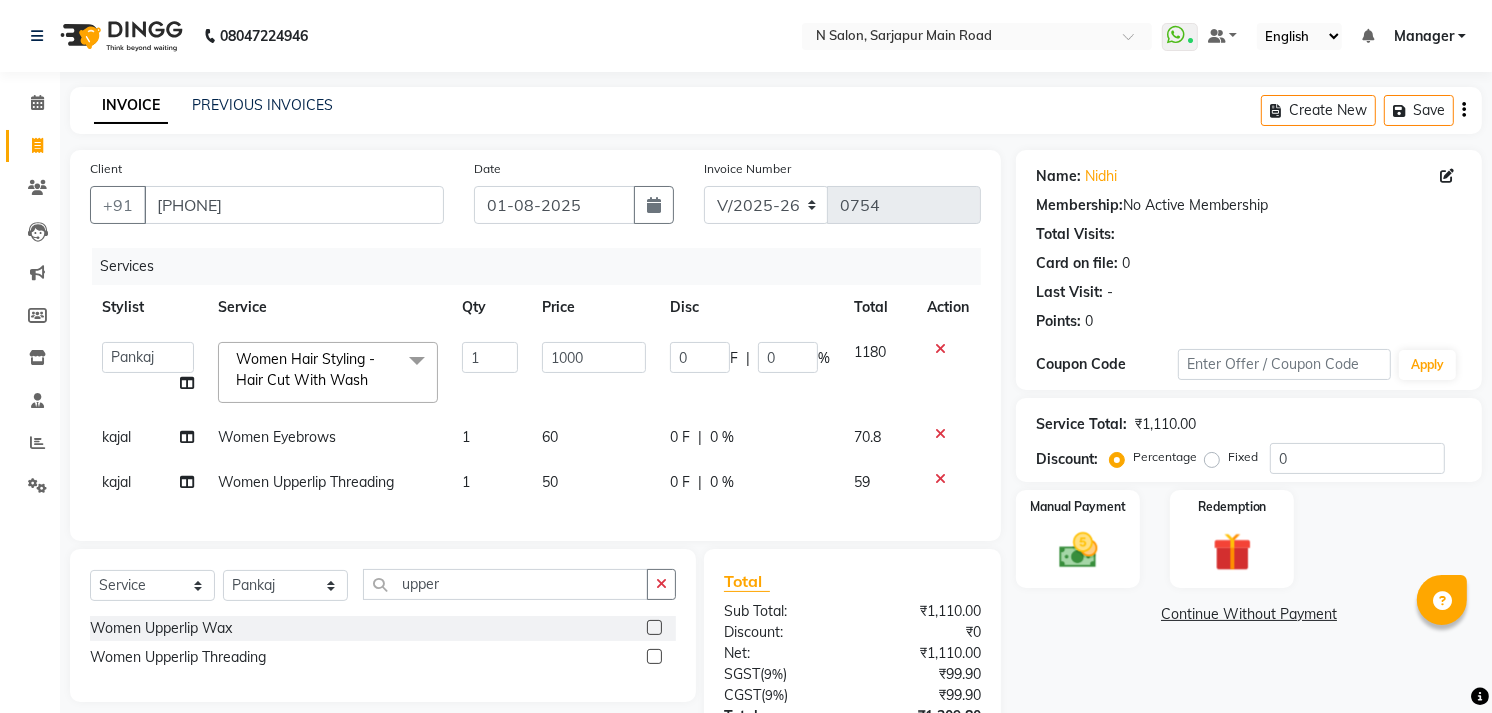 click on "[FIRST] [FIRST] [FIRST] [FIRST] [FIRST] [FIRST] [TITLE] [FIRST] [FIRST] [TITLE] [FIRST] [FIRST] Women Hair Styling - Hair Cut With Wash  x Women Hair Styling - Shampoo Women Hair Styling - Hair Cut Women Hair Styling - Blow Dry Women Hair Styling - Iron Curls Women Hair Styling - Hair-Do Women Hair Styling - Hair Cut With Wash MEN HAIR WASH CUT FILE & POLISH Olaplex Stand Alone 3 Tenx Signature Ritual 3 Tenx Spa Reflexology GEL POLISH GEL POLISH REMOVAL Botox Treatment Men global color ammonia free Beard Men haircut MATTIFYING TREATMENT FACIAL AGE CONTROL TREATMENT FACIAL HYDRA TREATMENT FACIAL RADIANCE TREATMENT FACIAL CALMING TREATMENT FACIAL AVL Luxury pedi Bikni Line Root Touch up Amonia free Trial service COLLAGEN HAIR SPA SIGANATURE PROTEIN HAIR SPA DANDRUFF HAIR SPA Global hair color Hair Wash And Dry Log Hair Agelock Expert EGF Agelock Brightening Agelock Lightening Agelock Hydroxy Anti Ageing Women Chemical Treatment - Half Touch Up Kids Hair cut Girls Kids Boy" 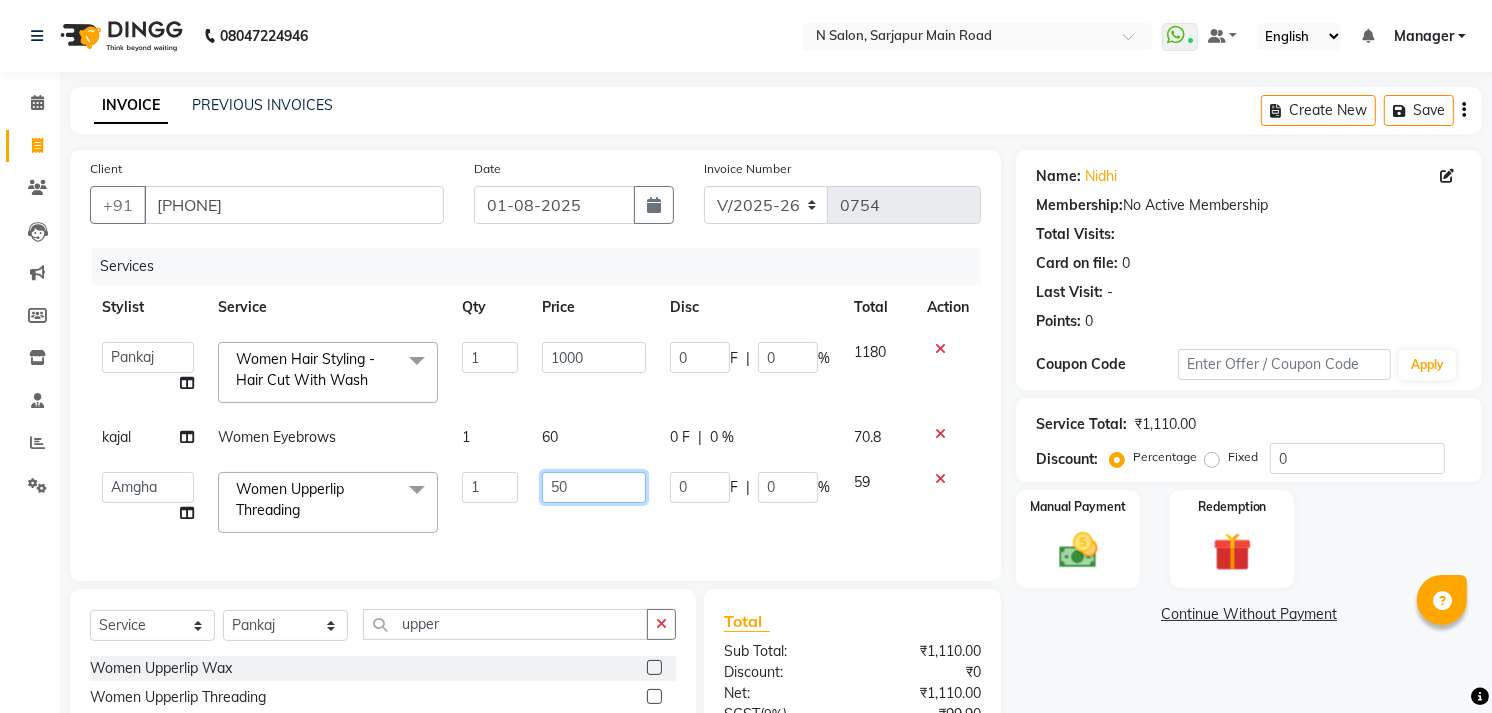 click on "50" 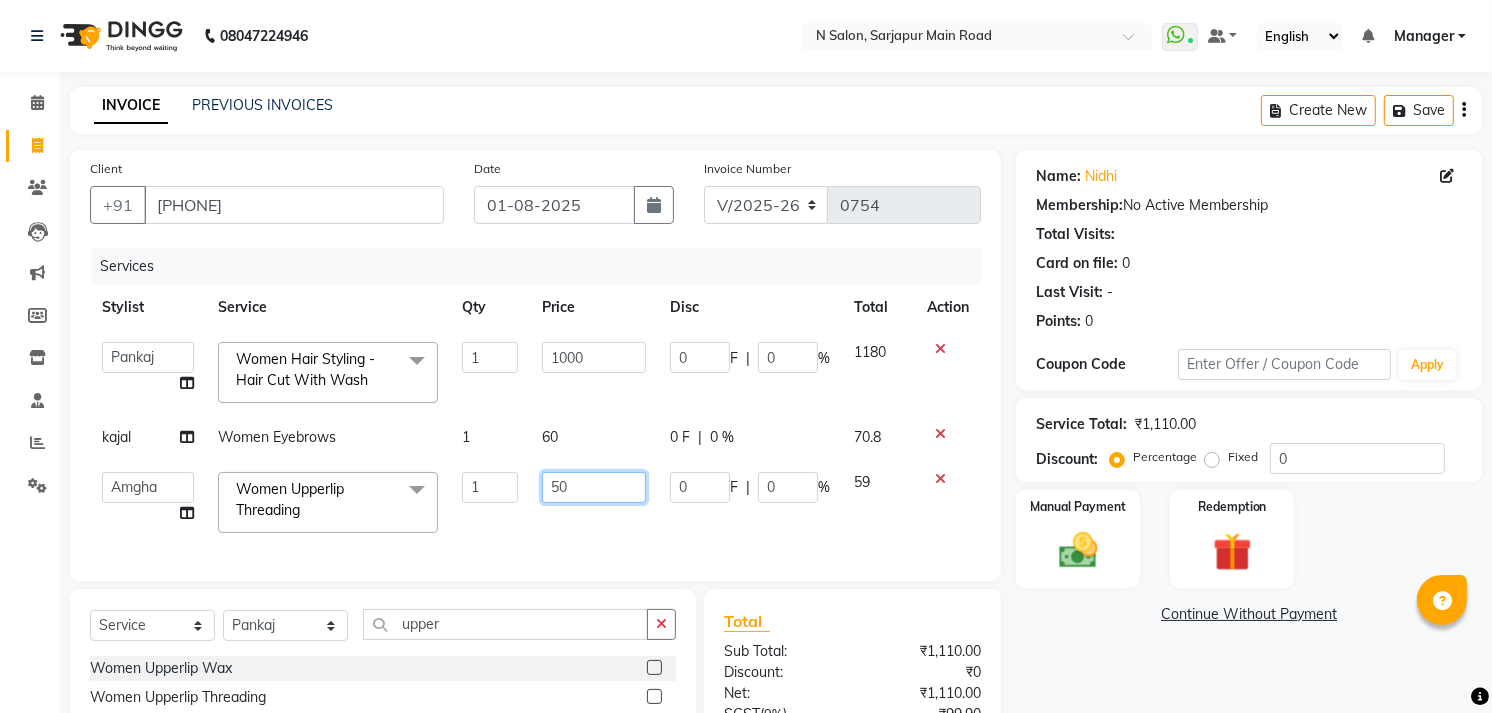 type on "5" 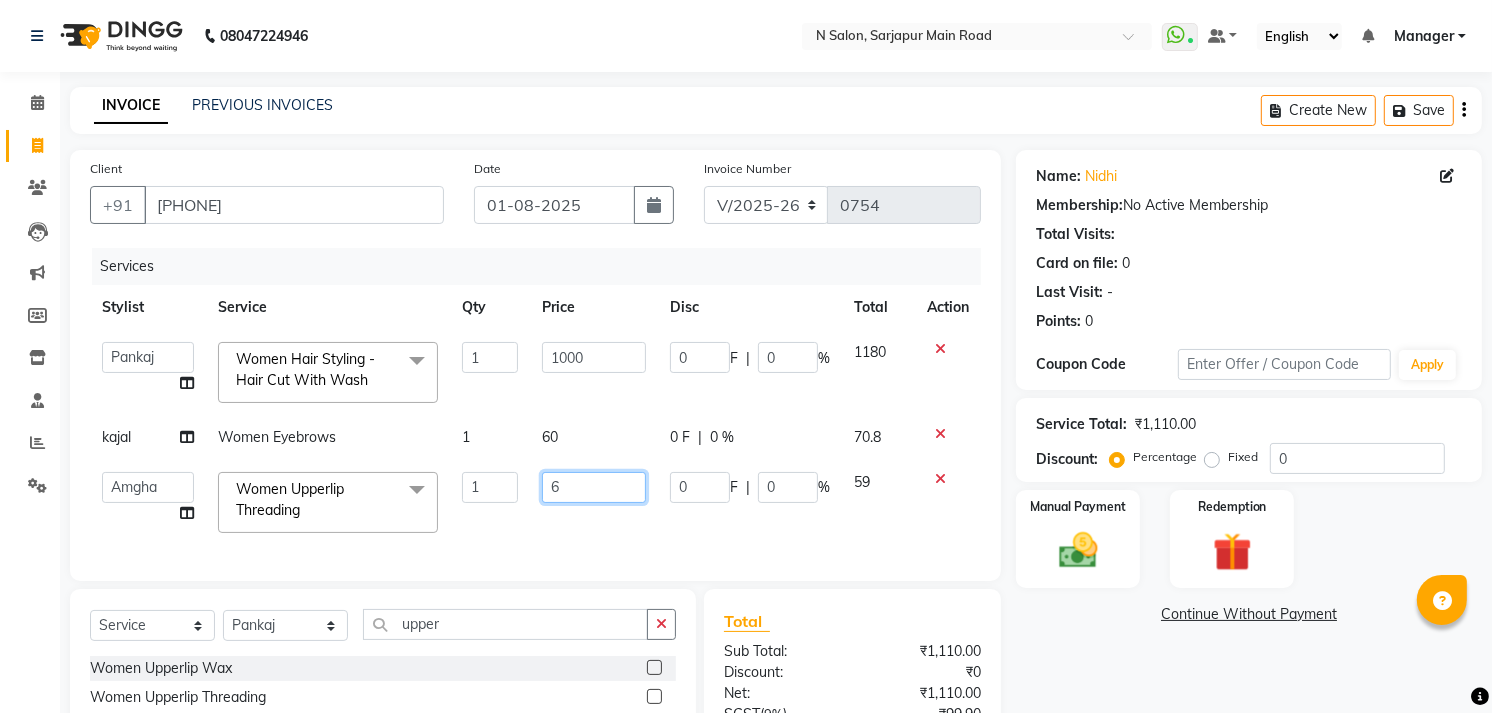 type on "60" 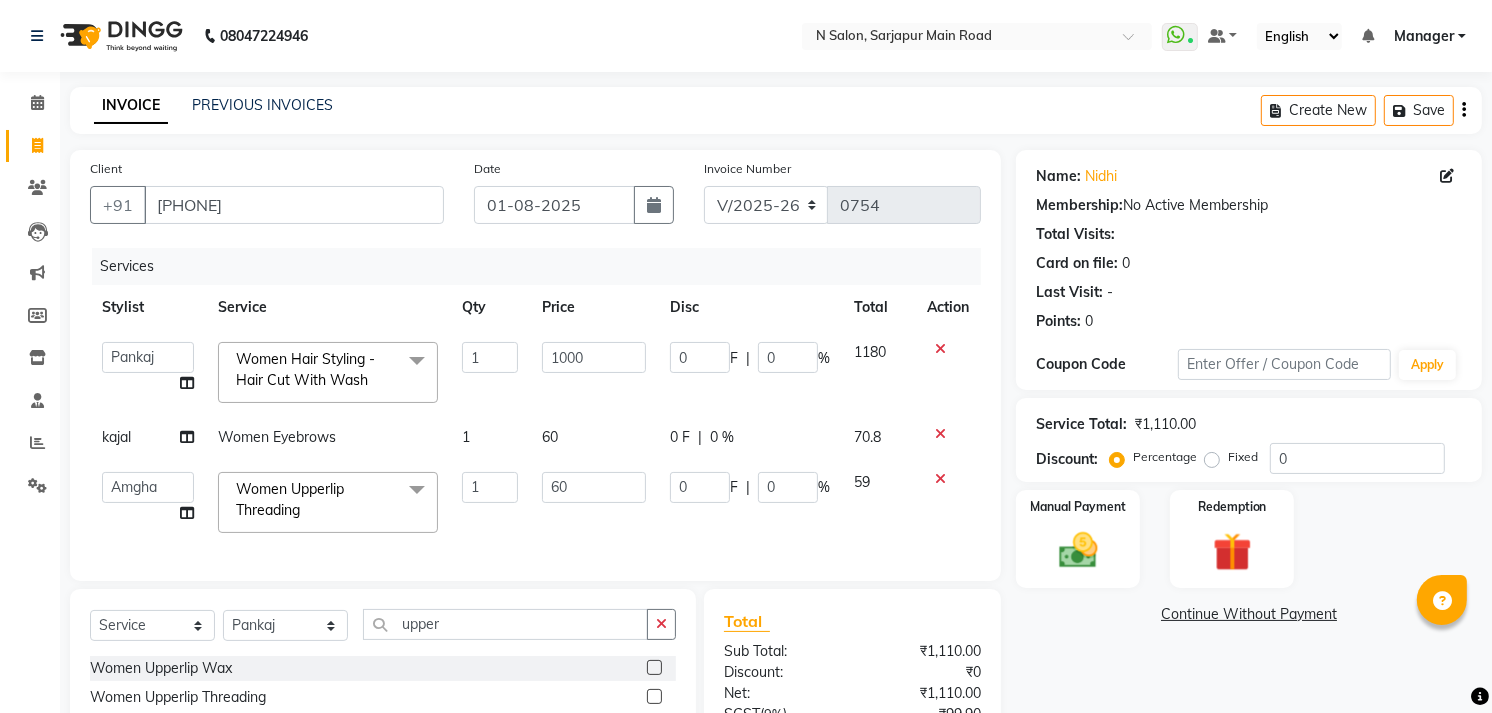 click on "Continue Without Payment" 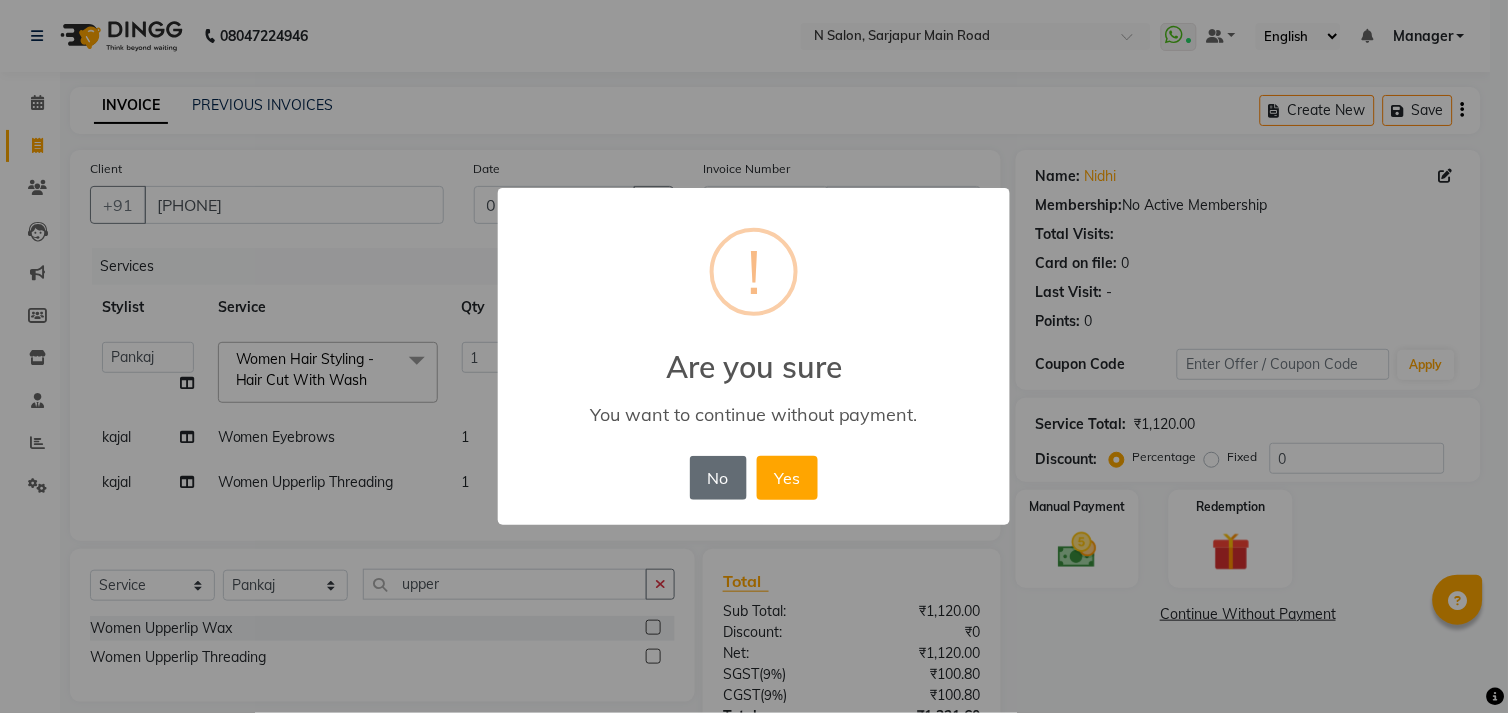 click on "No" at bounding box center [718, 478] 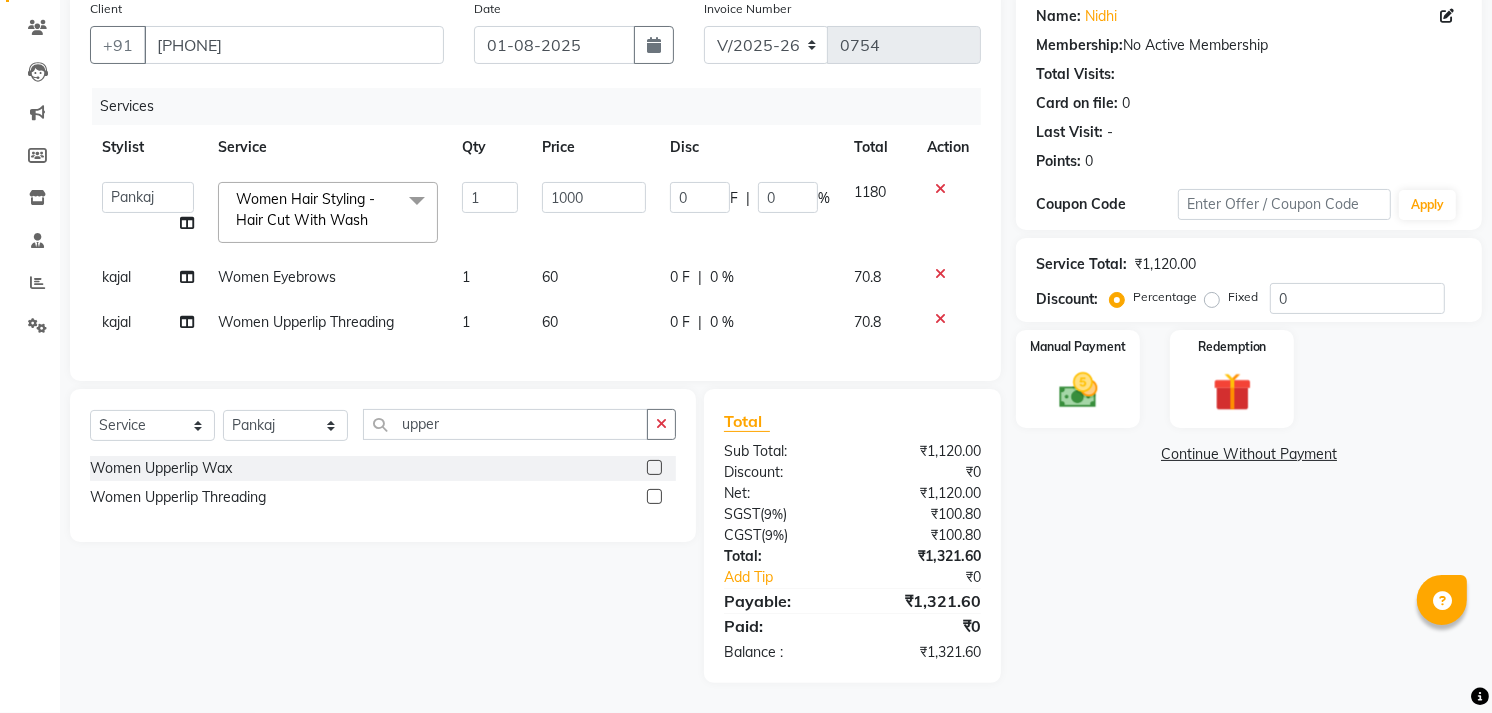 scroll, scrollTop: 176, scrollLeft: 0, axis: vertical 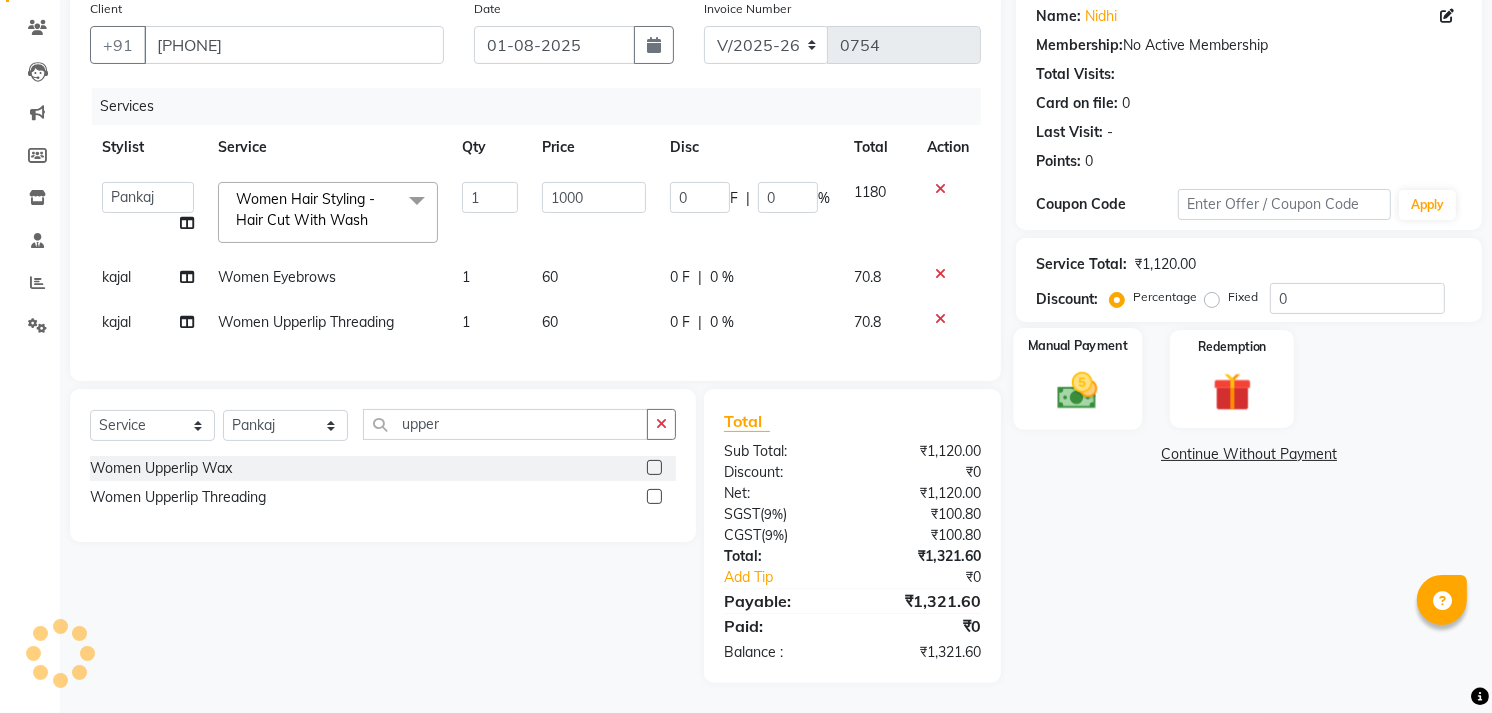 click 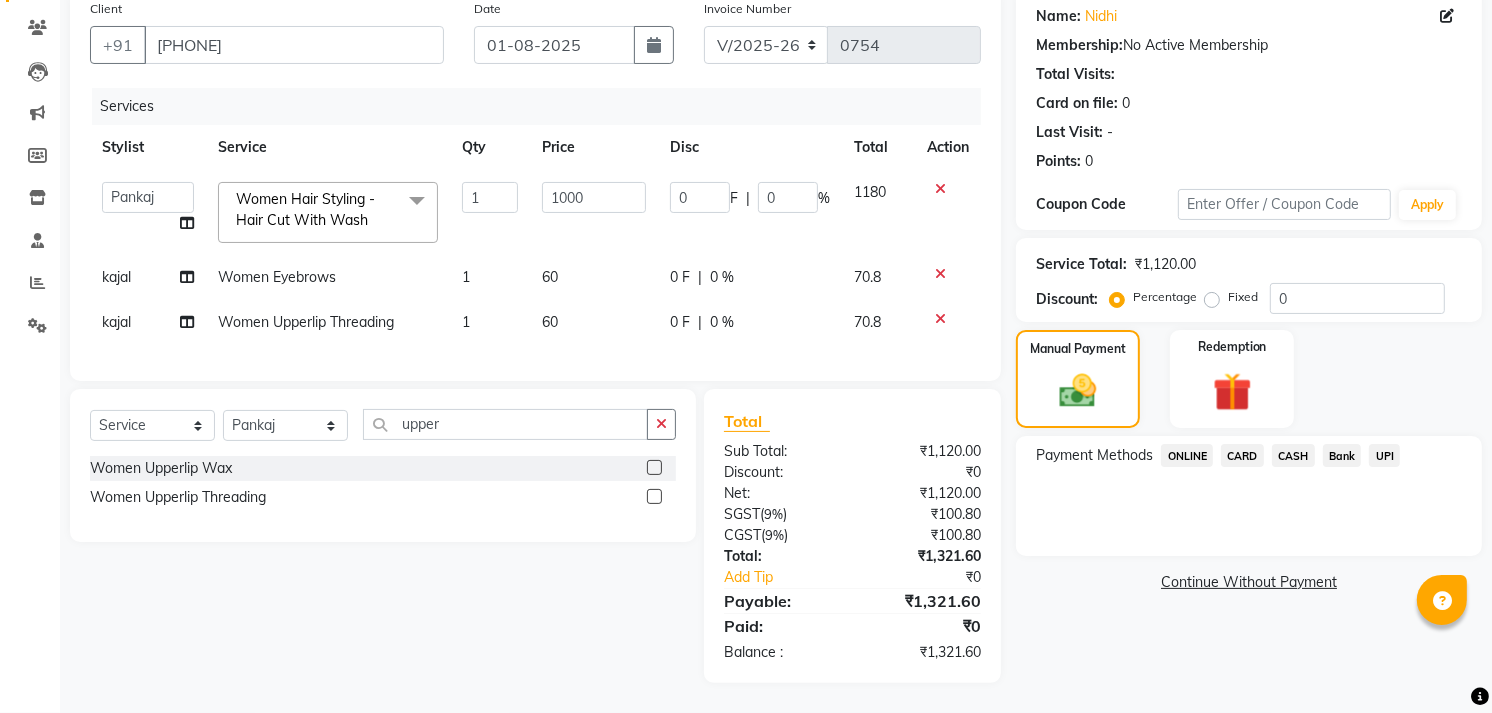 click on "UPI" 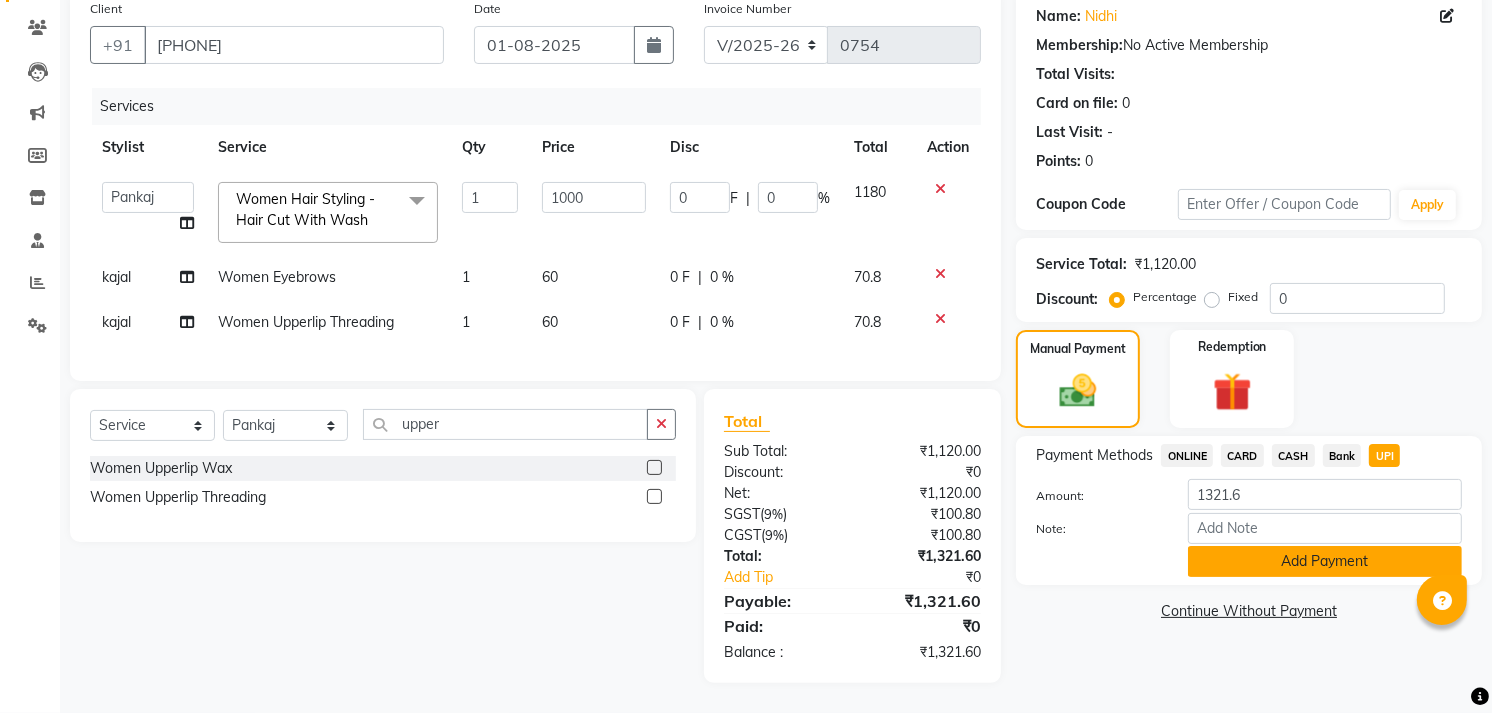 click on "Add Payment" 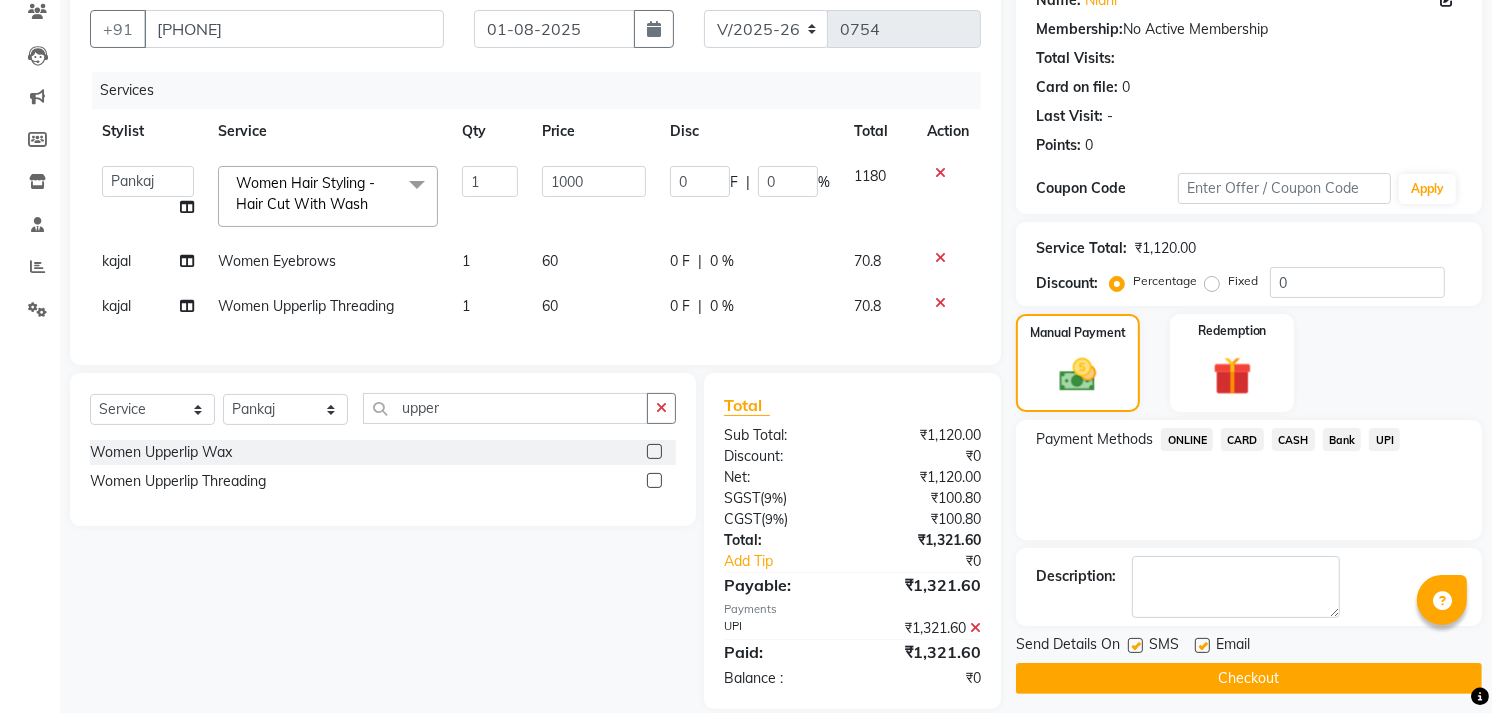 scroll, scrollTop: 218, scrollLeft: 0, axis: vertical 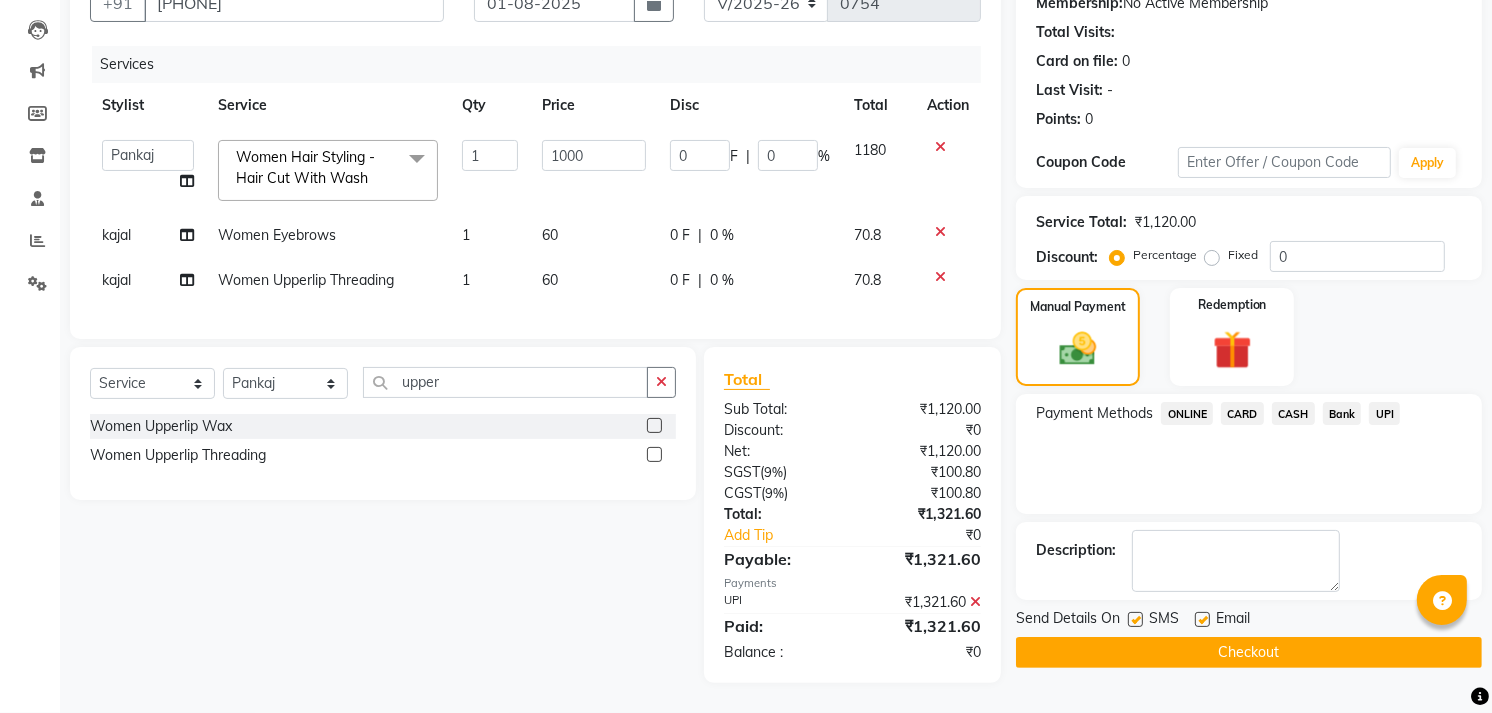 click on "Checkout" 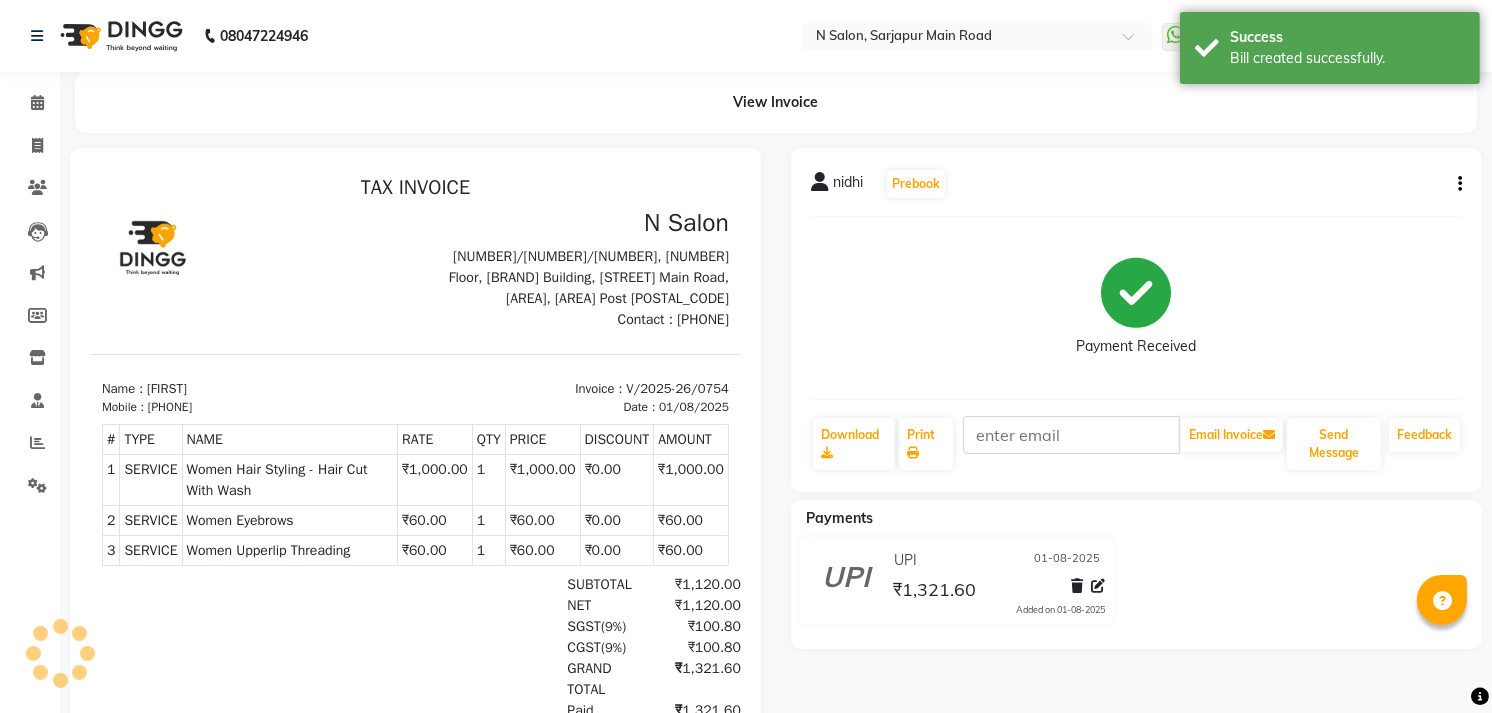 scroll, scrollTop: 0, scrollLeft: 0, axis: both 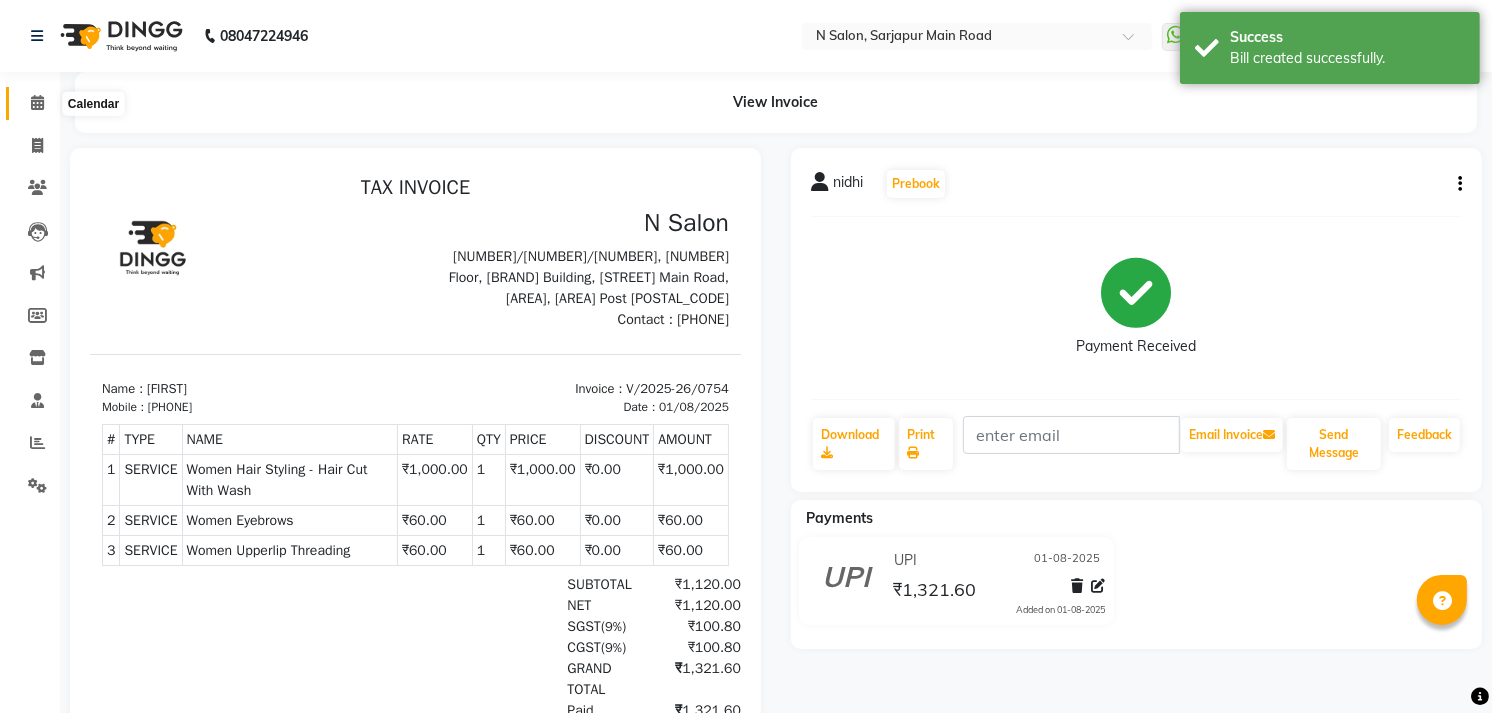 click 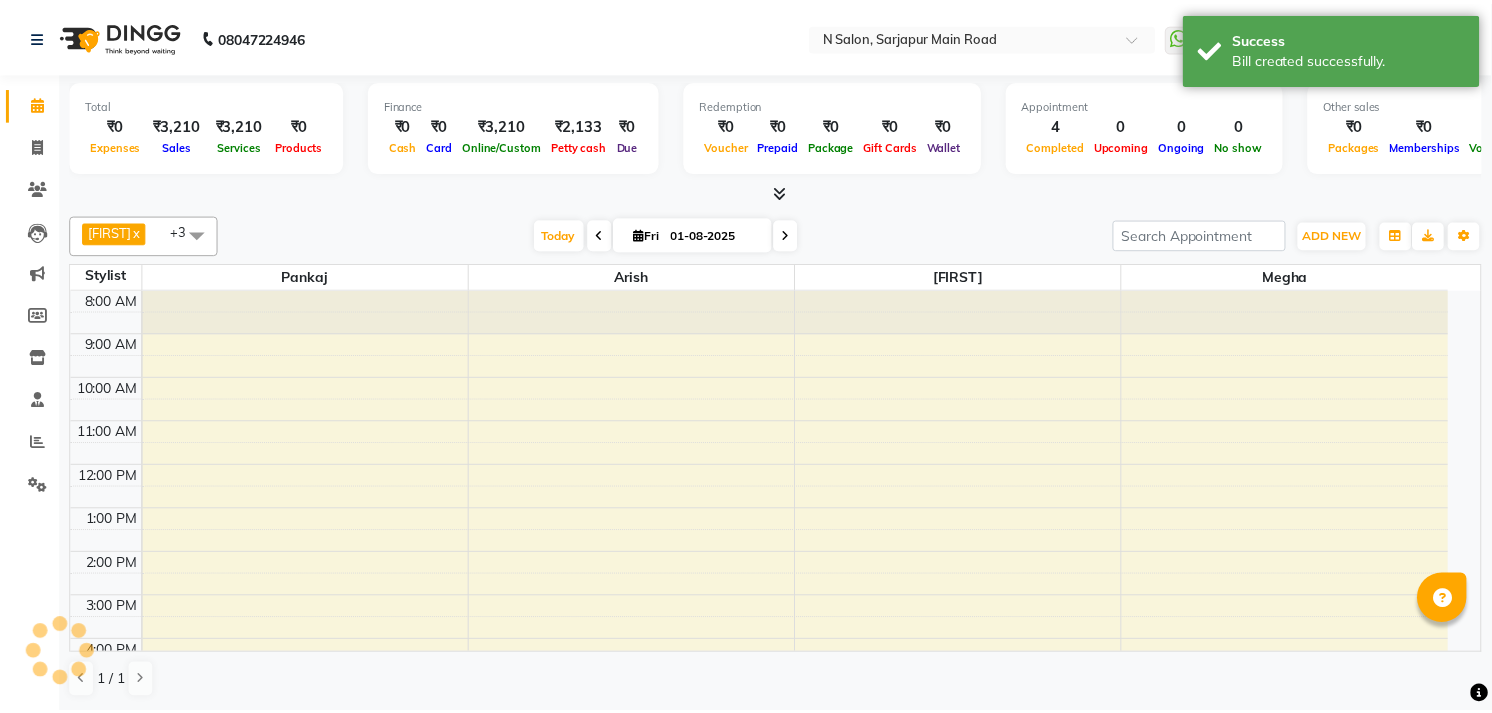 scroll, scrollTop: 0, scrollLeft: 0, axis: both 